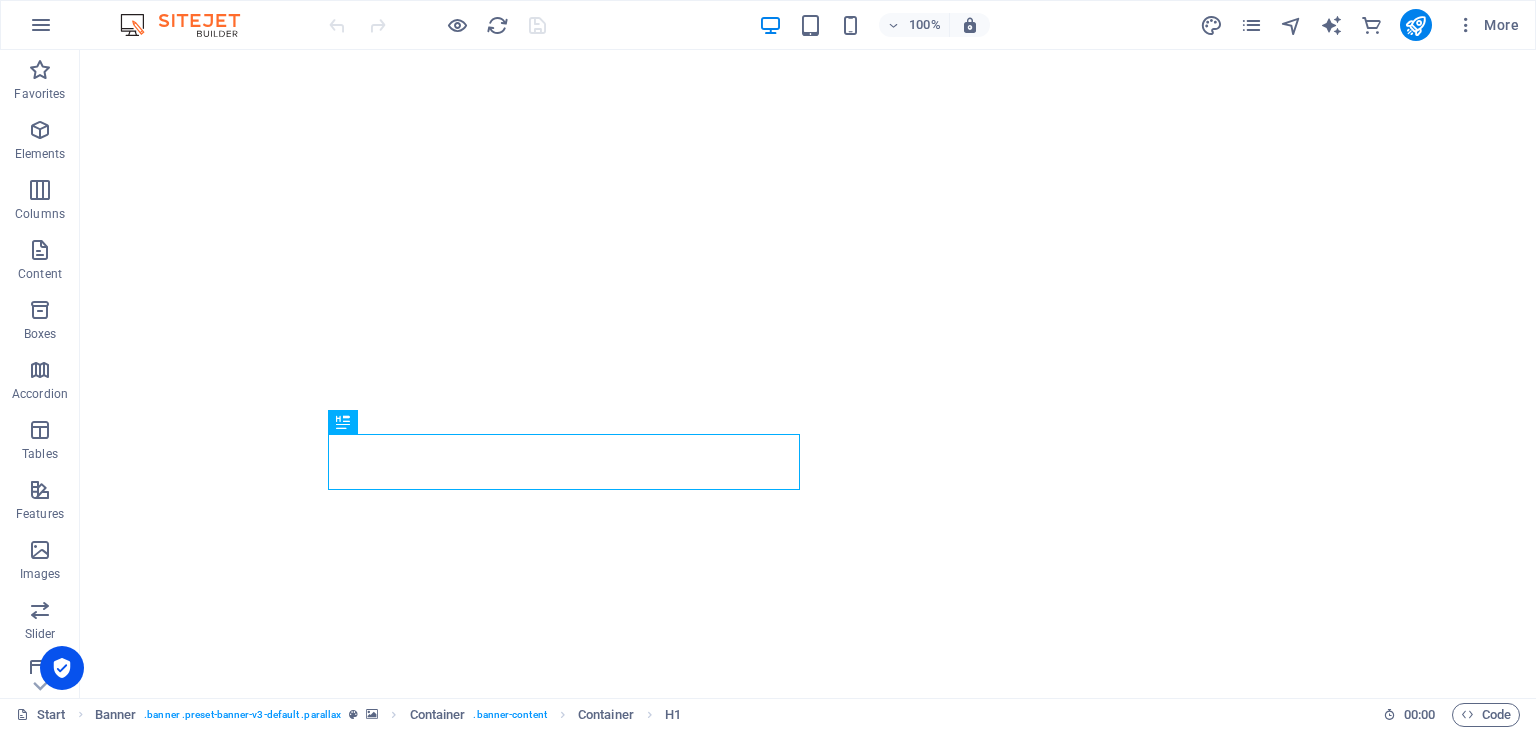 scroll, scrollTop: 0, scrollLeft: 0, axis: both 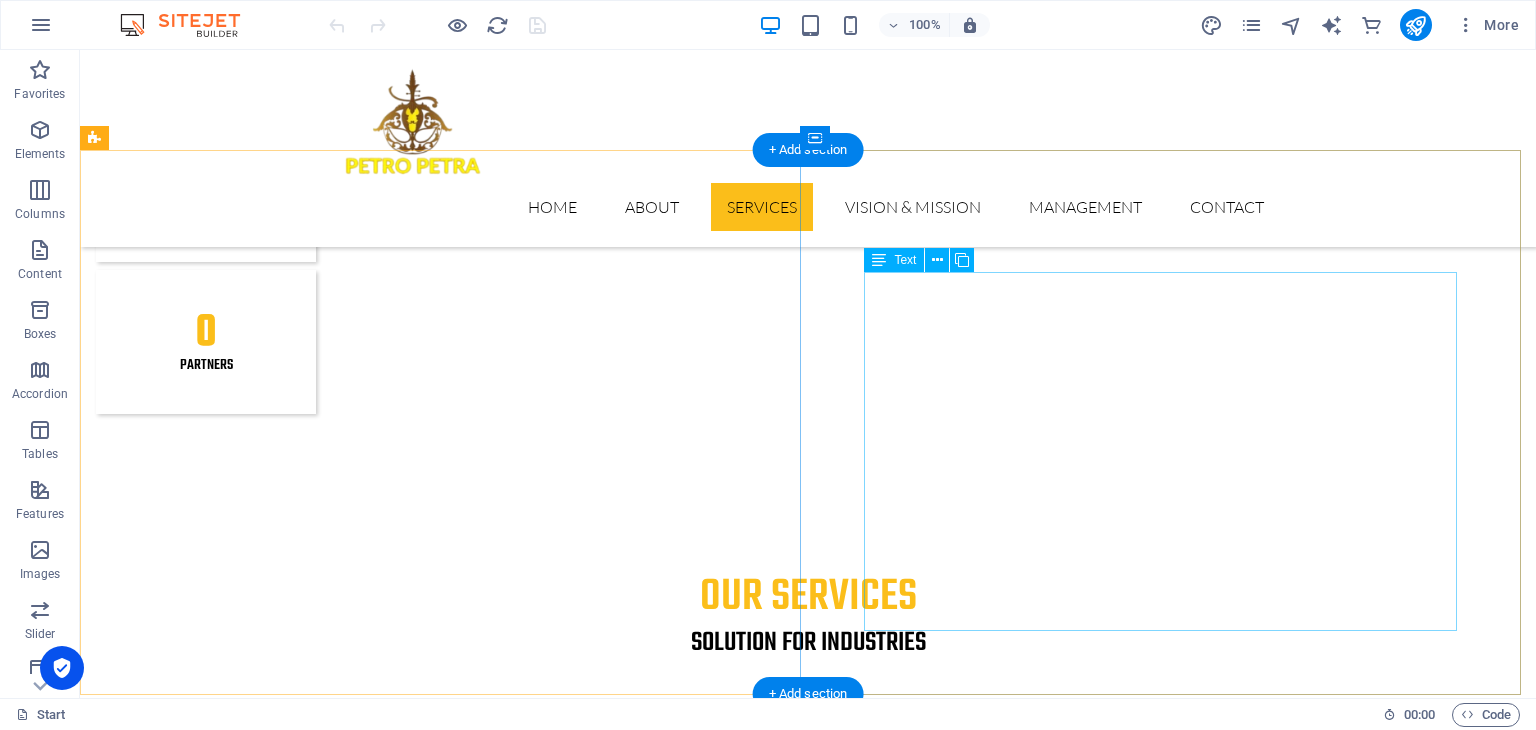 click on "[PERSON_NAME] supplies fuel to land-based industries (mining, energy, plantations) and provides bunker fuel for the maritime sector. Project Location: [GEOGRAPHIC_DATA], [GEOGRAPHIC_DATA], [GEOGRAPHIC_DATA] Stated Capacity: 300,000 Metric Tonnes Target Markets: [GEOGRAPHIC_DATA], [GEOGRAPHIC_DATA], [GEOGRAPHIC_DATA], [GEOGRAPHIC_DATA] Products Offered:      •      Marine Gas Oil (MGO) – For boats and ships      •      Marine Fuel Oil (MFO) – For ship engines      •      Industrial Diesel Oil (IDO B7/B10) – For machinery, industrial vehicles      •      Industrial Fuel Oil (IFO) – For industrial and automotive uses We are also planning to build our own local production facility under a Malaysian brand." at bounding box center (808, 5037) 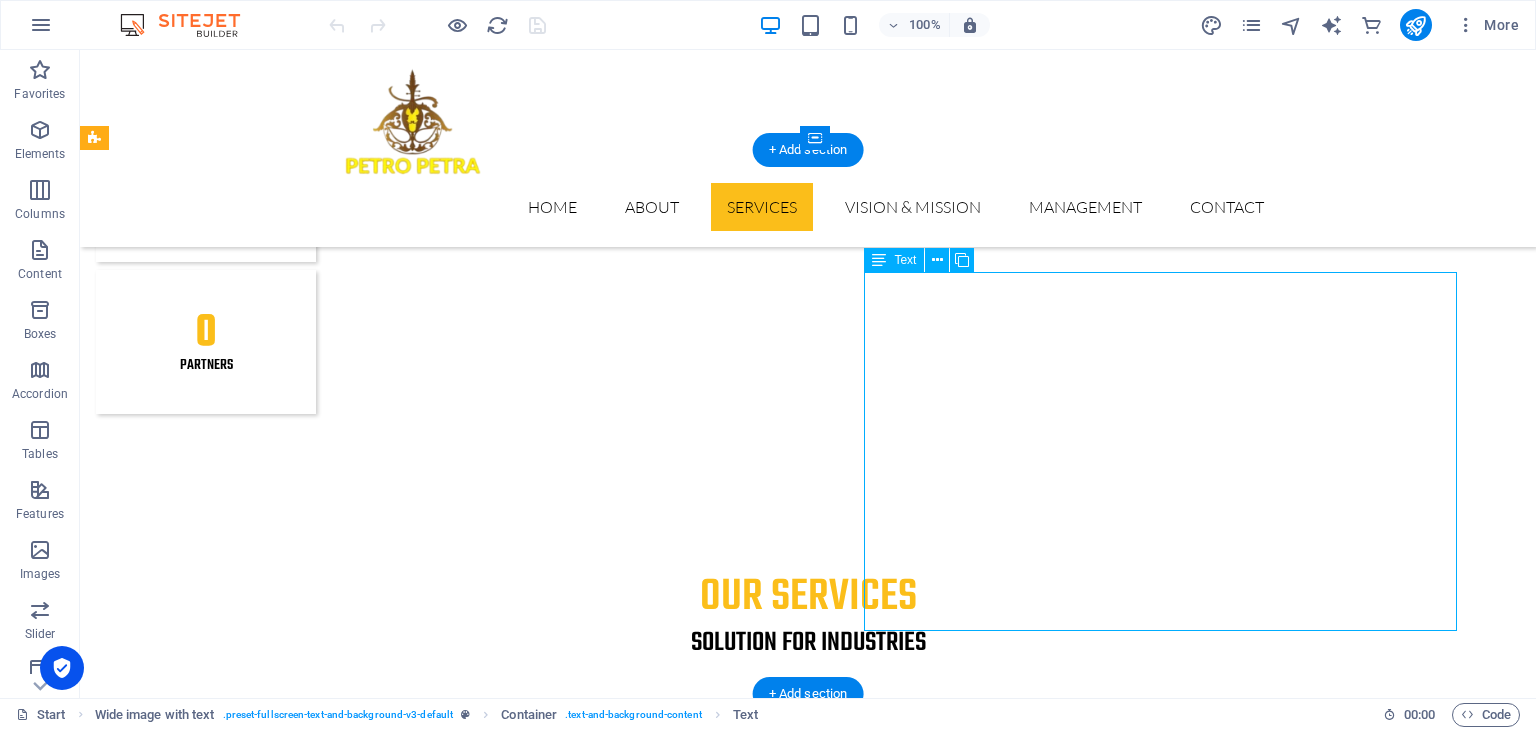 click on "[PERSON_NAME] supplies fuel to land-based industries (mining, energy, plantations) and provides bunker fuel for the maritime sector. Project Location: [GEOGRAPHIC_DATA], [GEOGRAPHIC_DATA], [GEOGRAPHIC_DATA] Stated Capacity: 300,000 Metric Tonnes Target Markets: [GEOGRAPHIC_DATA], [GEOGRAPHIC_DATA], [GEOGRAPHIC_DATA], [GEOGRAPHIC_DATA] Products Offered:      •      Marine Gas Oil (MGO) – For boats and ships      •      Marine Fuel Oil (MFO) – For ship engines      •      Industrial Diesel Oil (IDO B7/B10) – For machinery, industrial vehicles      •      Industrial Fuel Oil (IFO) – For industrial and automotive uses We are also planning to build our own local production facility under a Malaysian brand." at bounding box center (808, 5037) 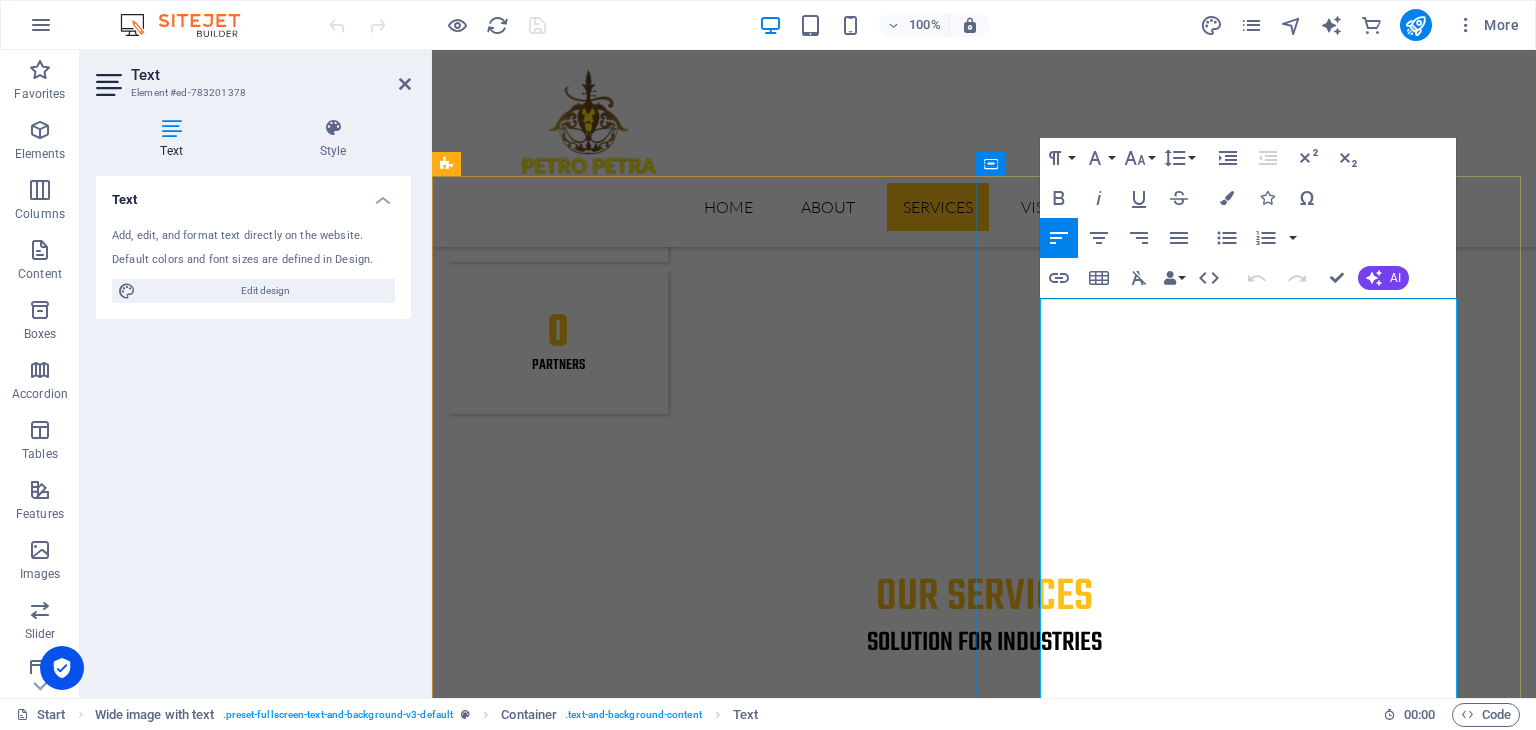 click on "[PERSON_NAME] supplies fuel to land-based industries (mining, energy, plantations) and provides bunker fuel for the maritime sector." at bounding box center (984, 4838) 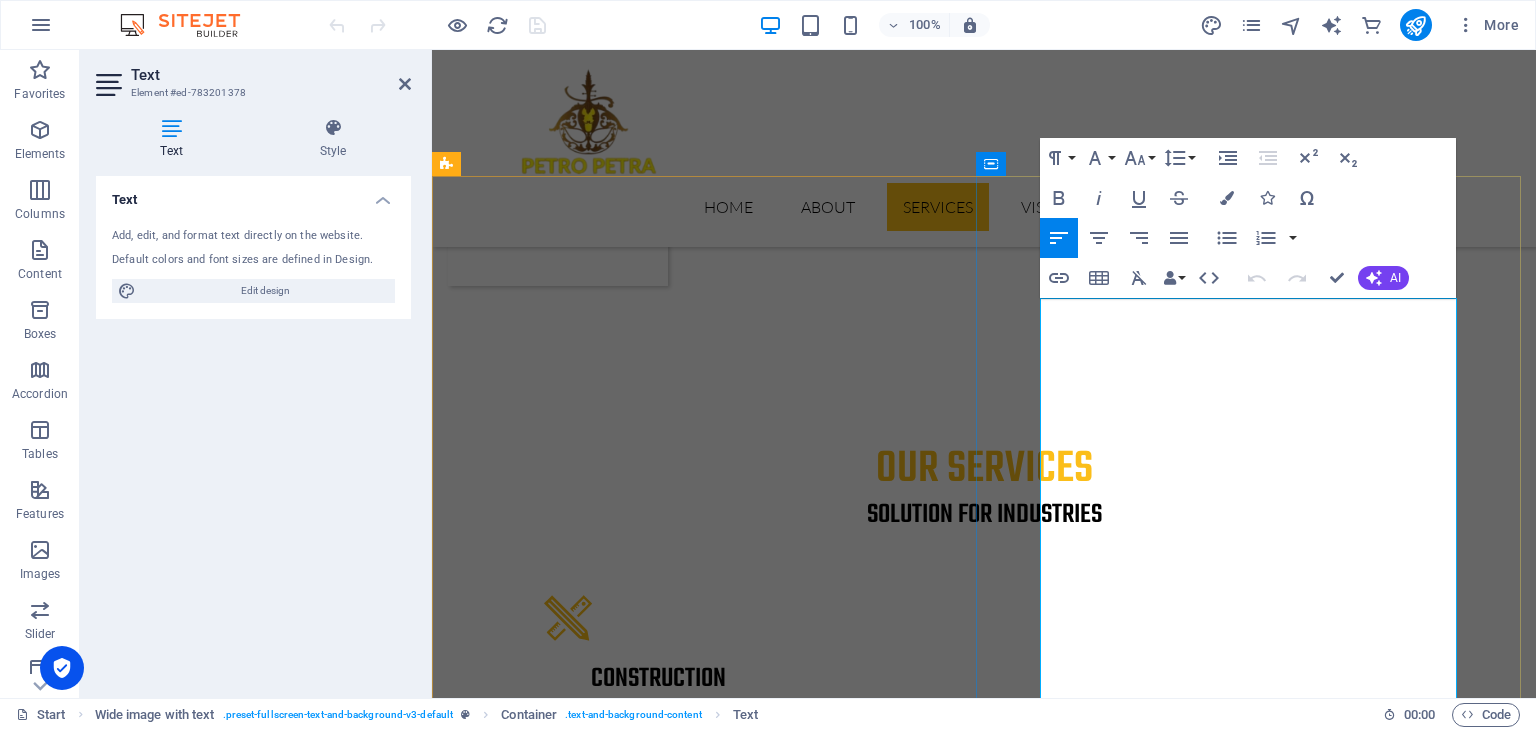 click on "Project Location: [GEOGRAPHIC_DATA], [GEOGRAPHIC_DATA], [GEOGRAPHIC_DATA]" at bounding box center [984, 4774] 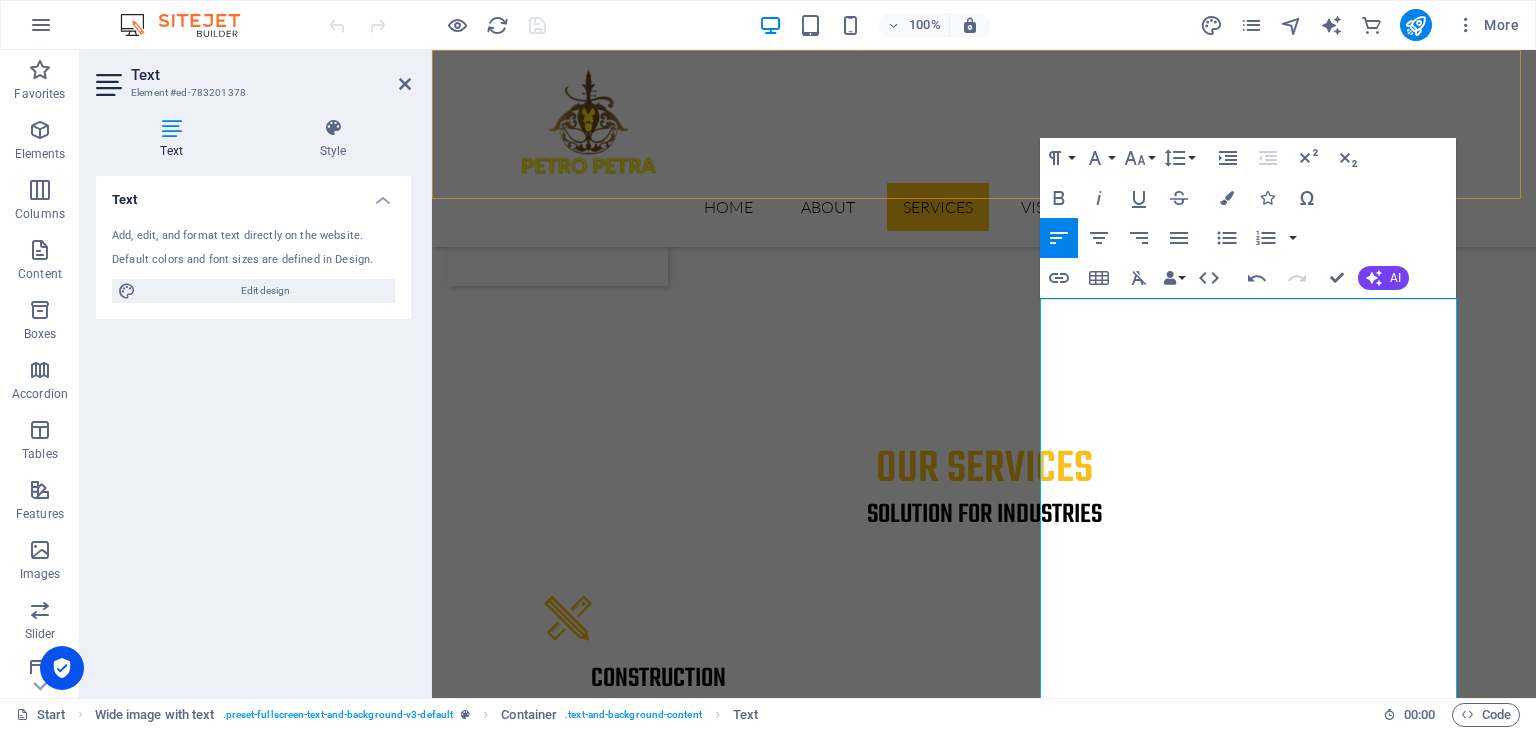 click on "Home About Services vision & mission Management Contact" at bounding box center [984, 148] 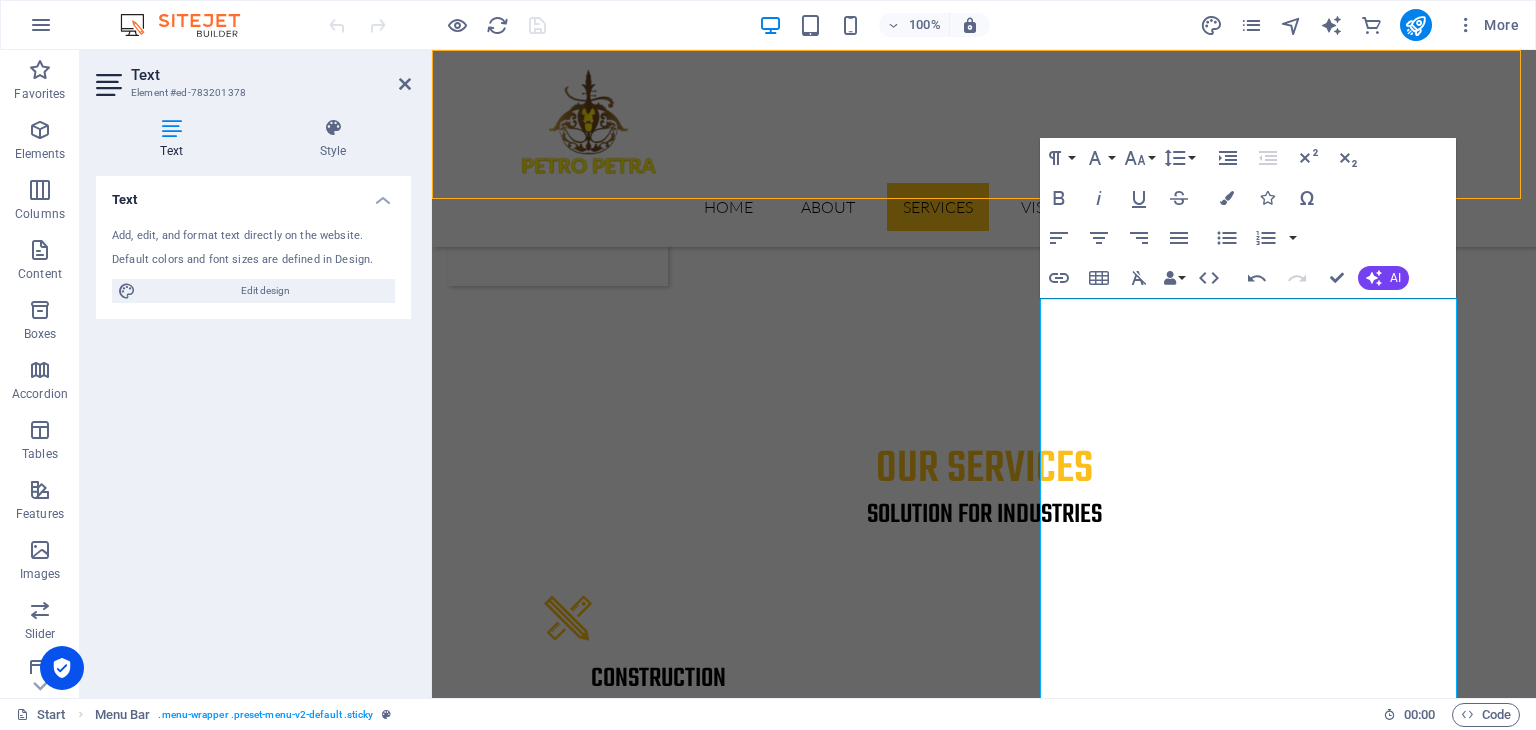 scroll, scrollTop: 2658, scrollLeft: 0, axis: vertical 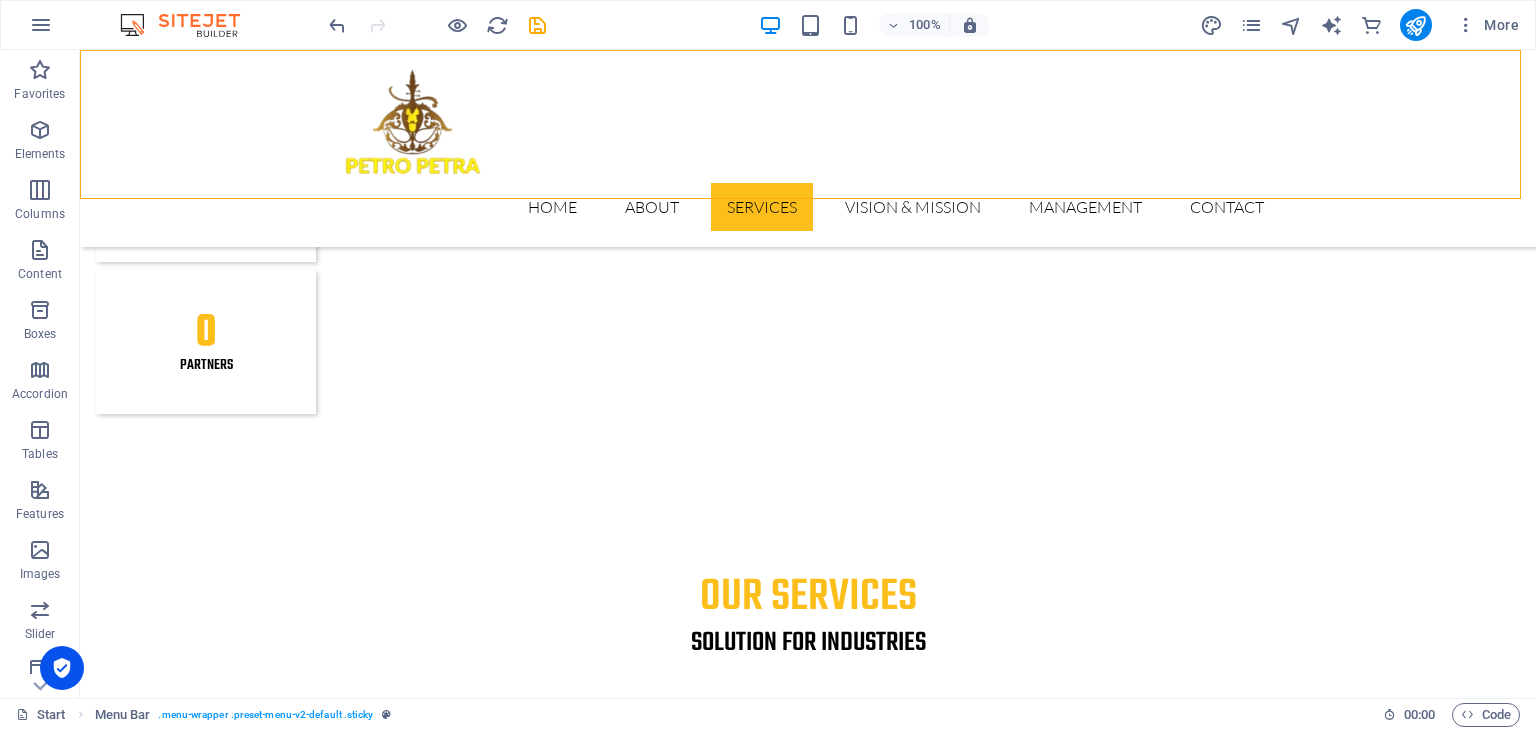 click on "Home About Services vision & mission Management Contact" at bounding box center (808, 148) 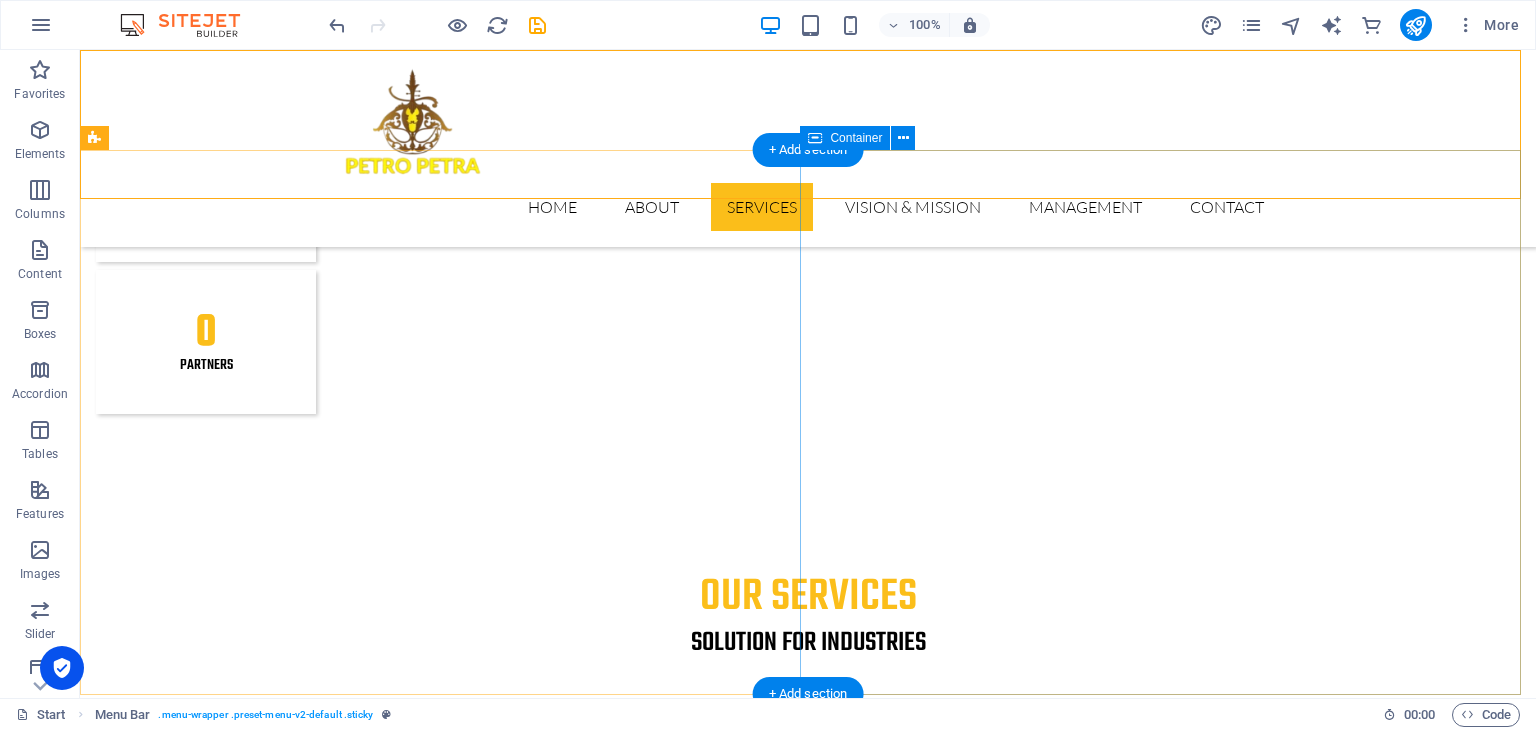 click on "Business Lines [PERSON_NAME] supplies fuel to land-based industries (mining, energy, plantations) and provides bunker fuel for the maritime sector. Project Location: [GEOGRAPHIC_DATA], [GEOGRAPHIC_DATA] Stated Capacity: 300,000 Metric Tonnes Target Markets: [GEOGRAPHIC_DATA], [GEOGRAPHIC_DATA], [GEOGRAPHIC_DATA], [GEOGRAPHIC_DATA] Products Offered:      •      Marine Gas Oil (MGO) – For boats and ships      •      Marine Fuel Oil (MFO) – For ship engines      •      Industrial Diesel Oil (IDO B7/B10) – For machinery, industrial vehicles      •      Industrial Fuel Oil (IFO) – For industrial and automotive uses We are also planning to build our own local production facility under a Malaysian brand." at bounding box center [808, 5008] 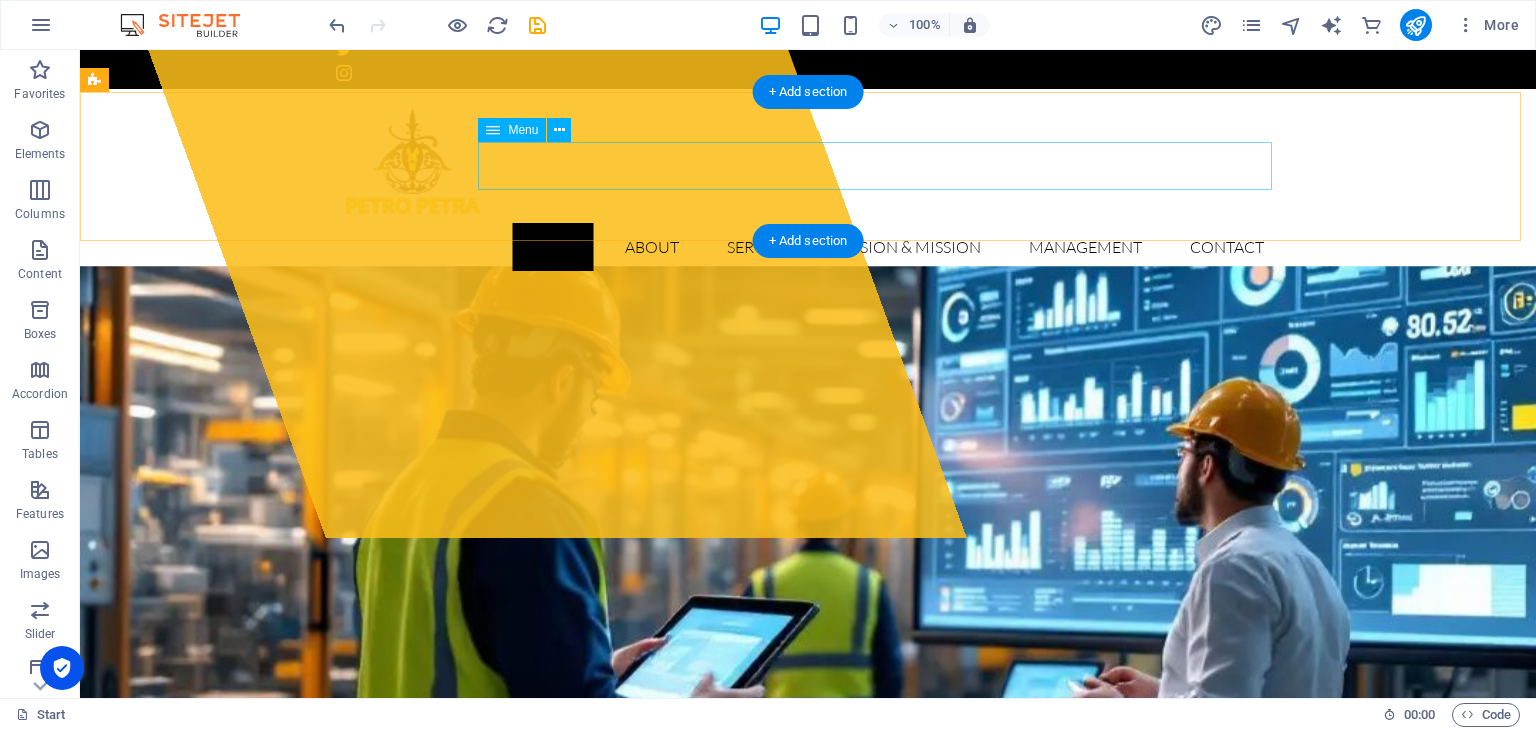 scroll, scrollTop: 0, scrollLeft: 0, axis: both 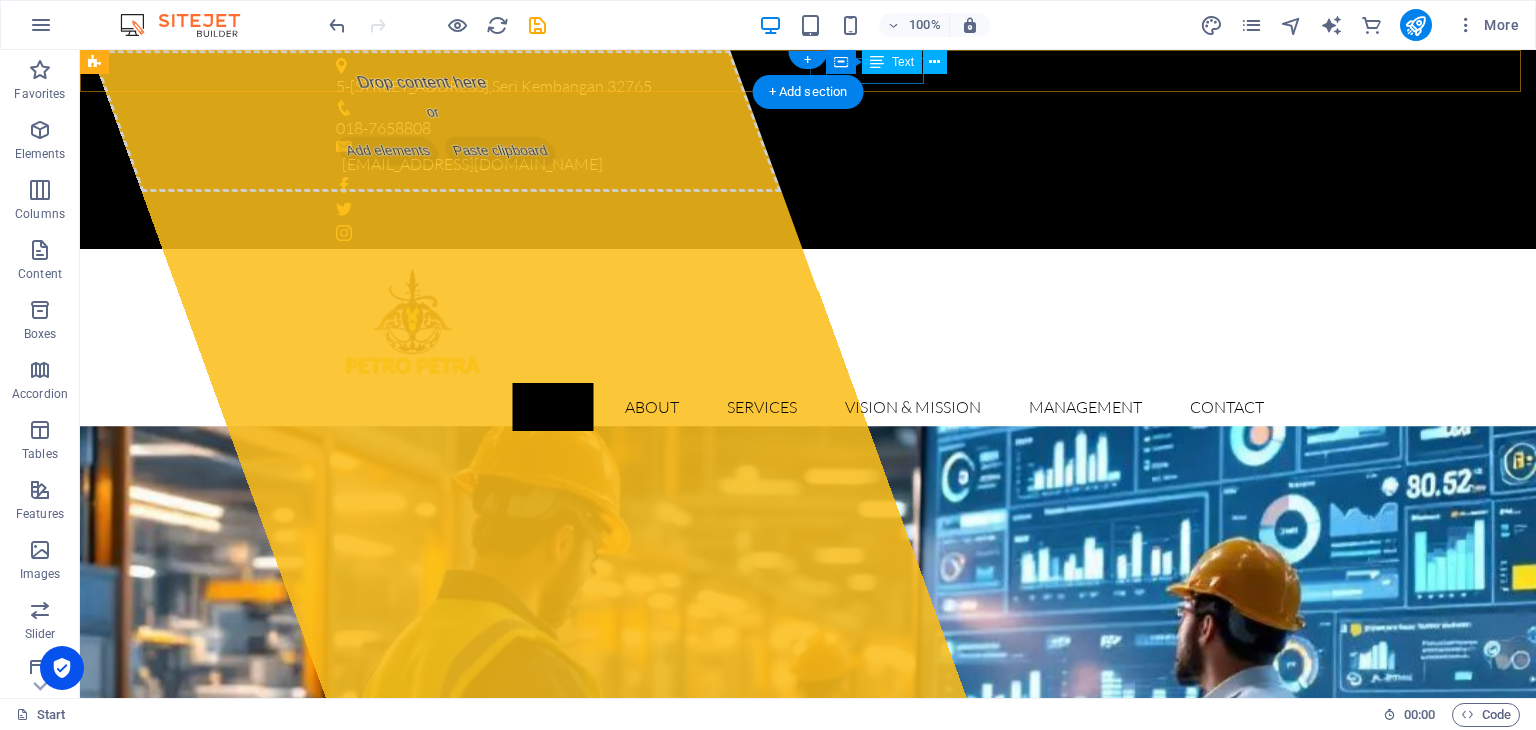 click on "018-7658808" at bounding box center (800, 129) 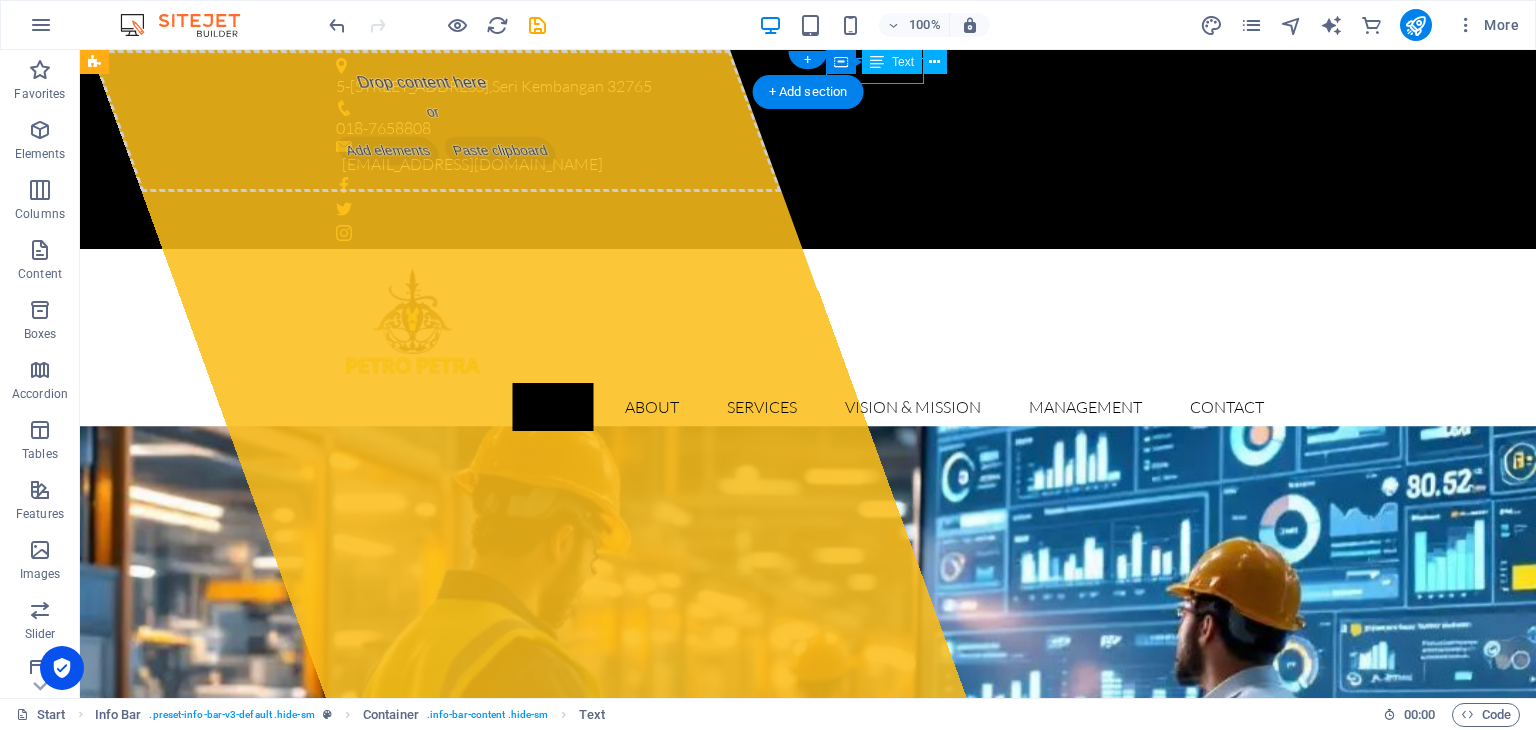 click on "018-7658808" at bounding box center [800, 129] 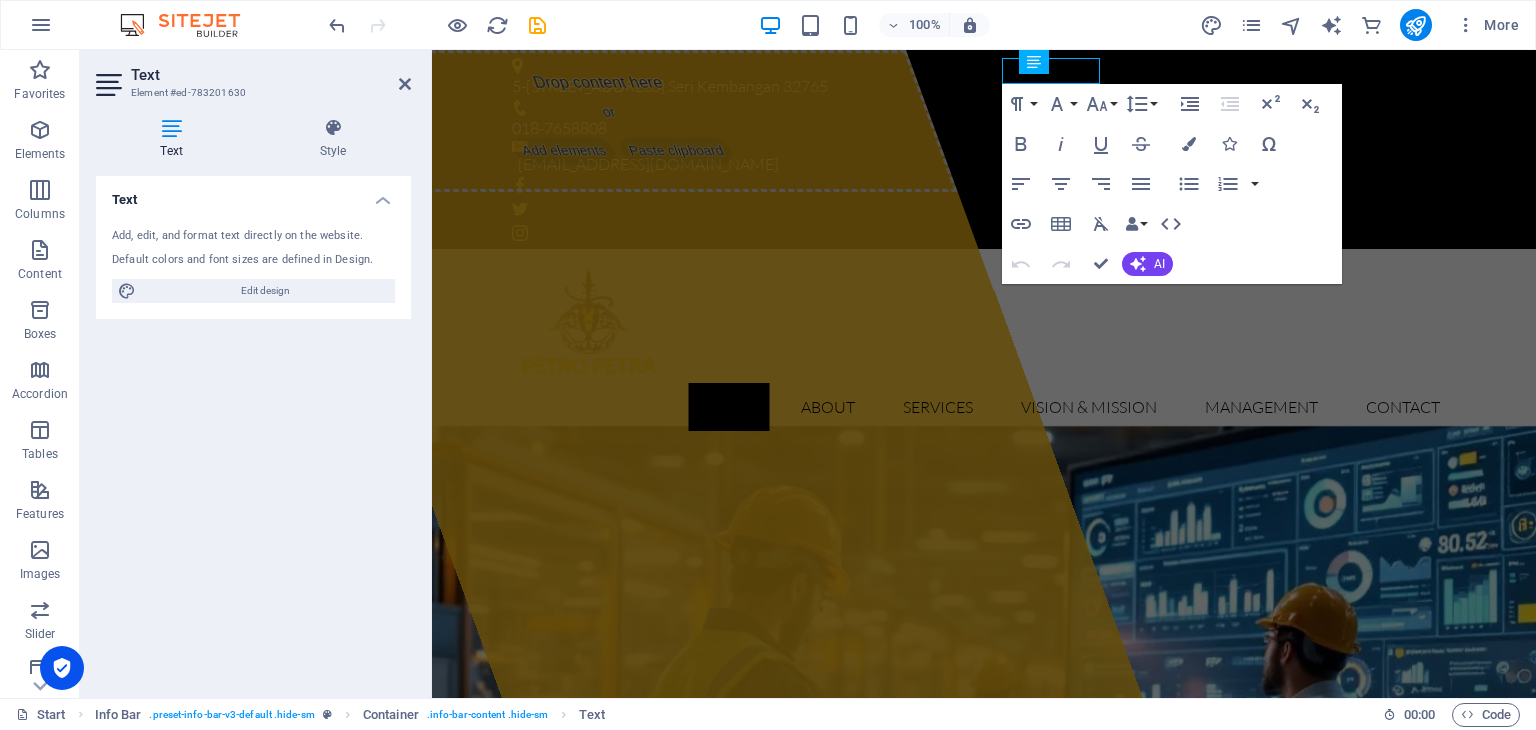 click on "Text Element #ed-783201630" at bounding box center (253, 76) 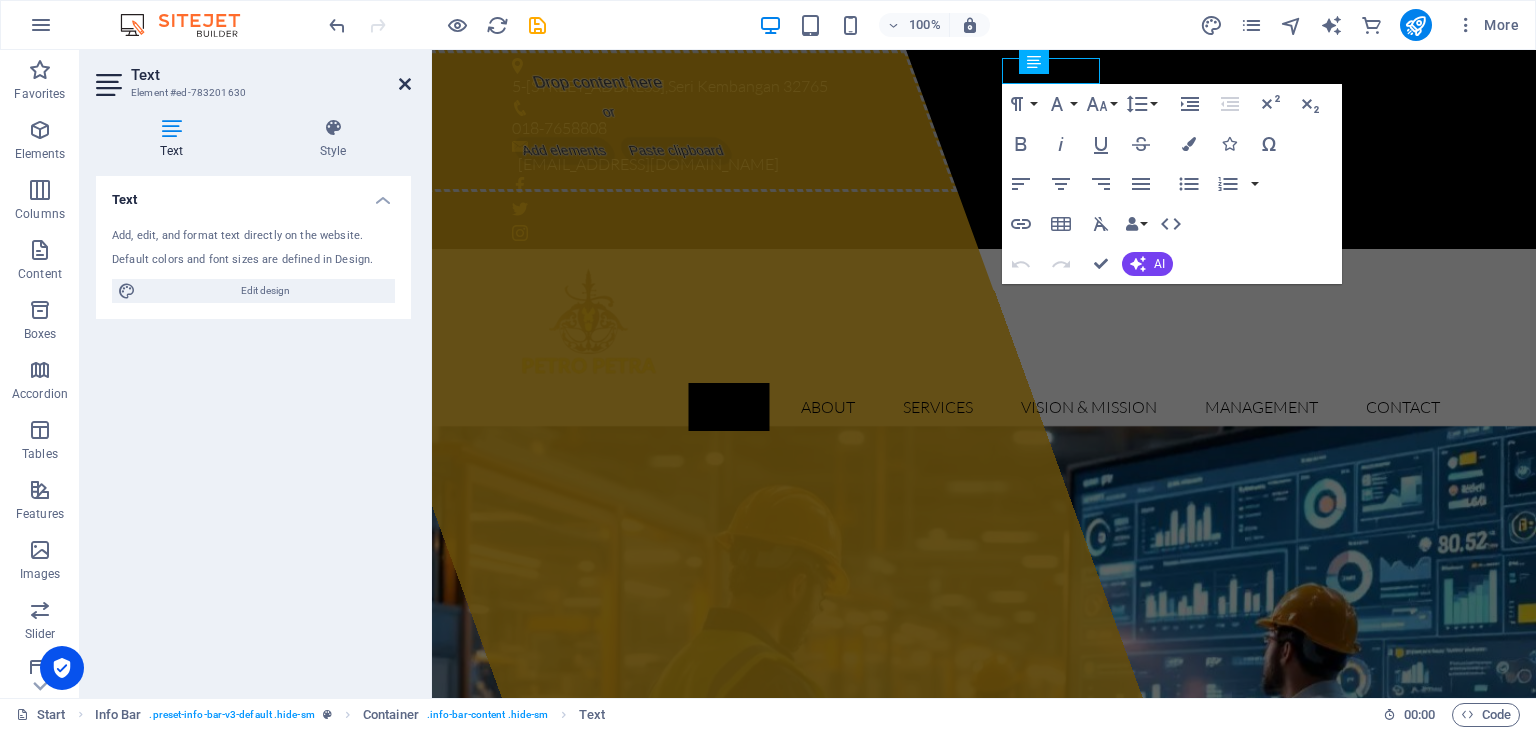 click at bounding box center [405, 84] 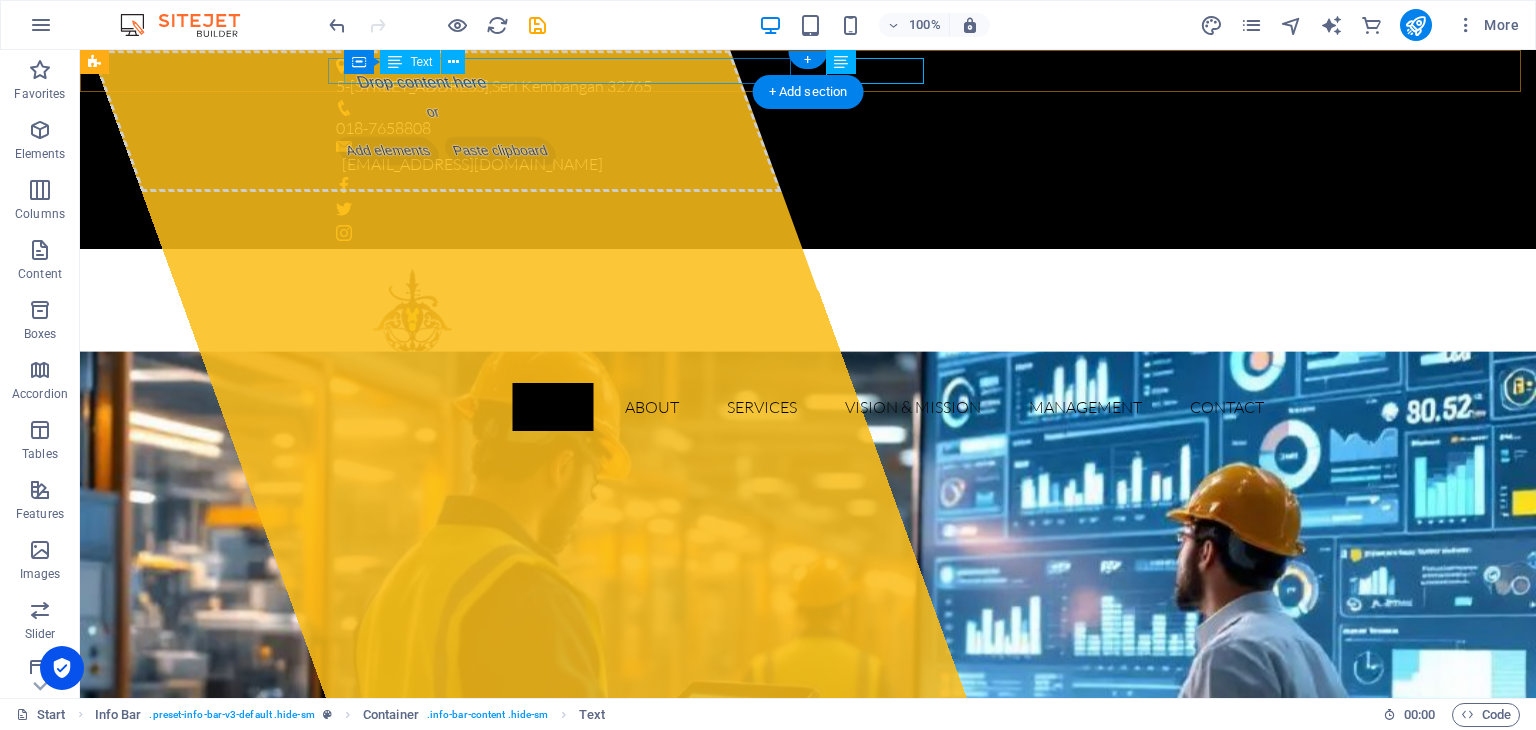 click on "[STREET_ADDRESS]" at bounding box center (800, 87) 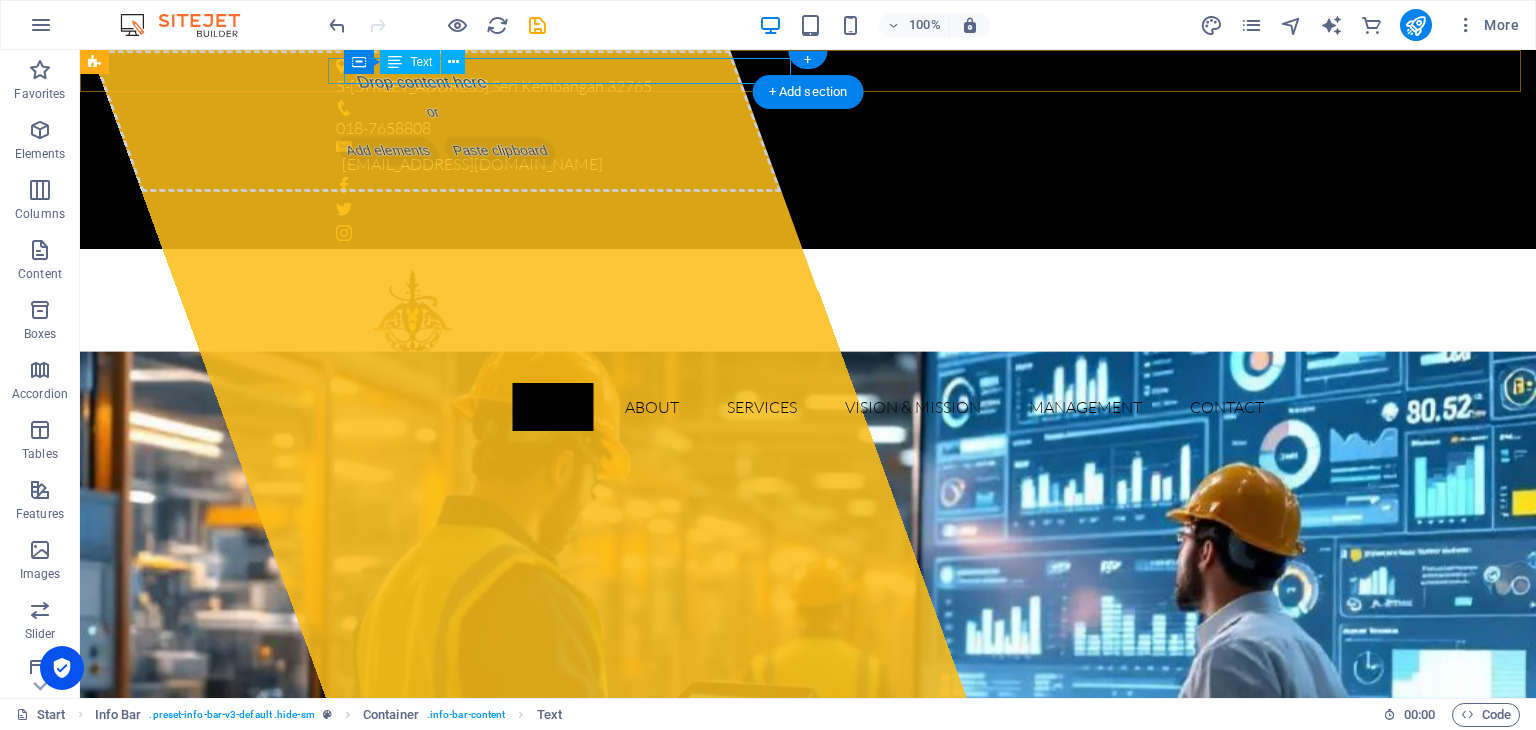 click on "[STREET_ADDRESS]" at bounding box center (800, 87) 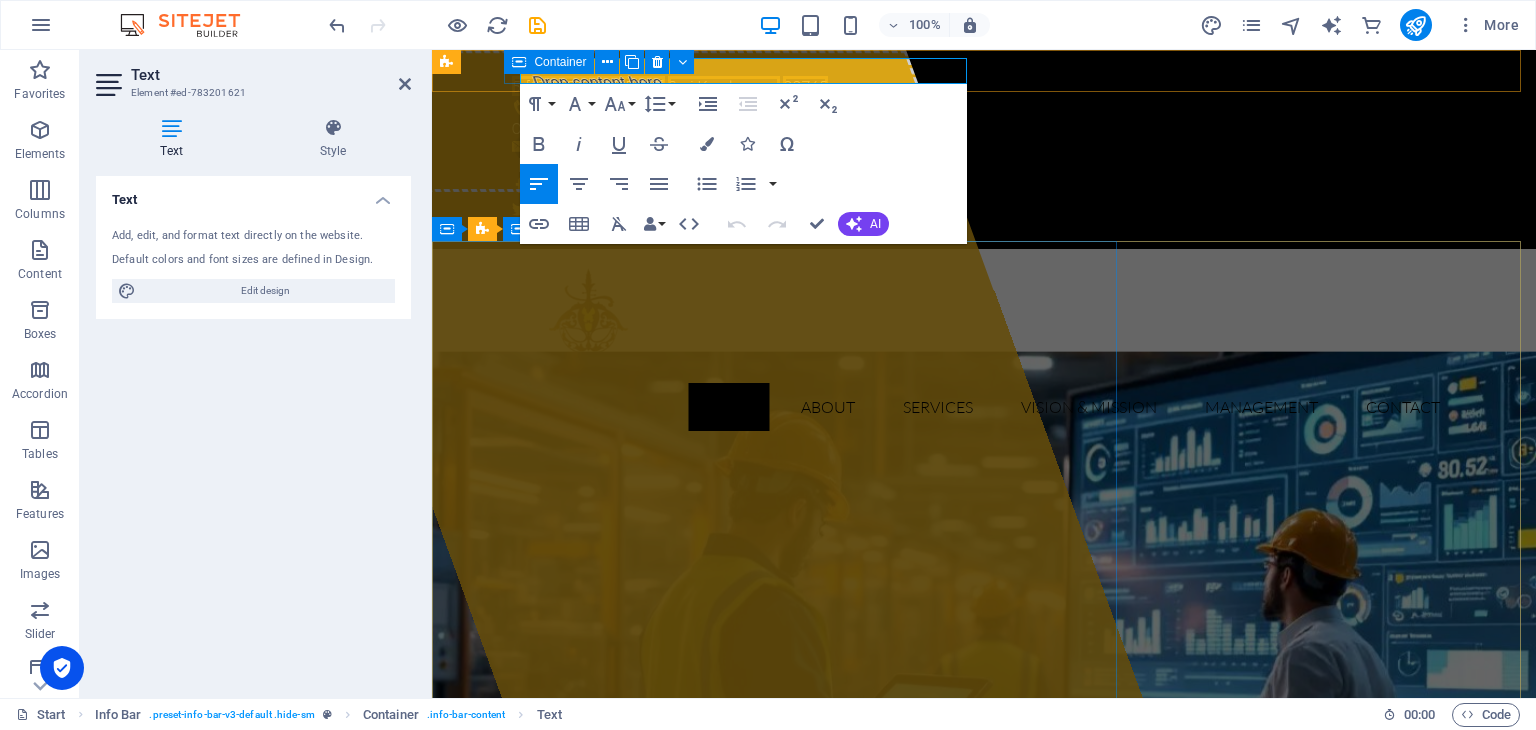 click on "Drop content here or  Add elements  Paste clipboard" at bounding box center [704, 374] 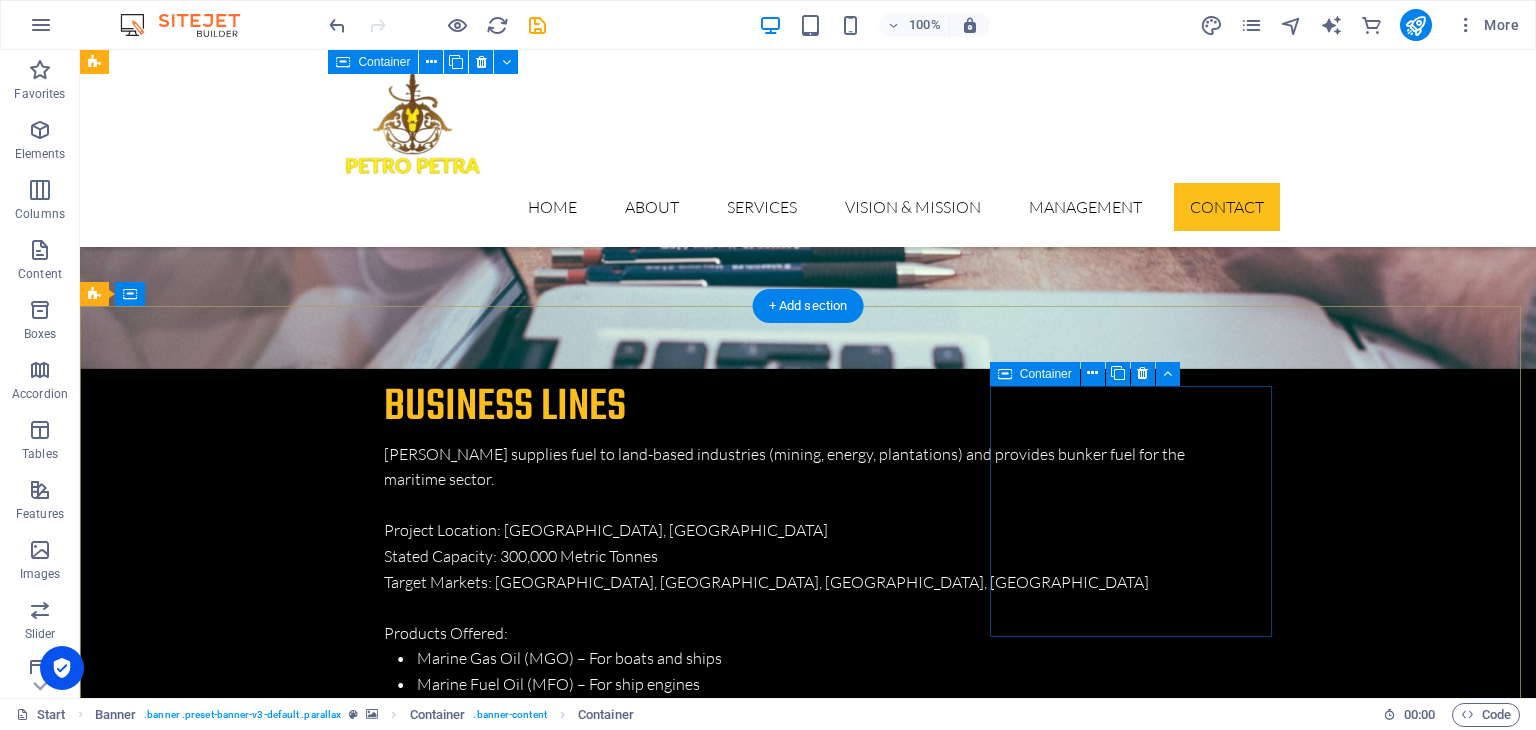 scroll, scrollTop: 7353, scrollLeft: 0, axis: vertical 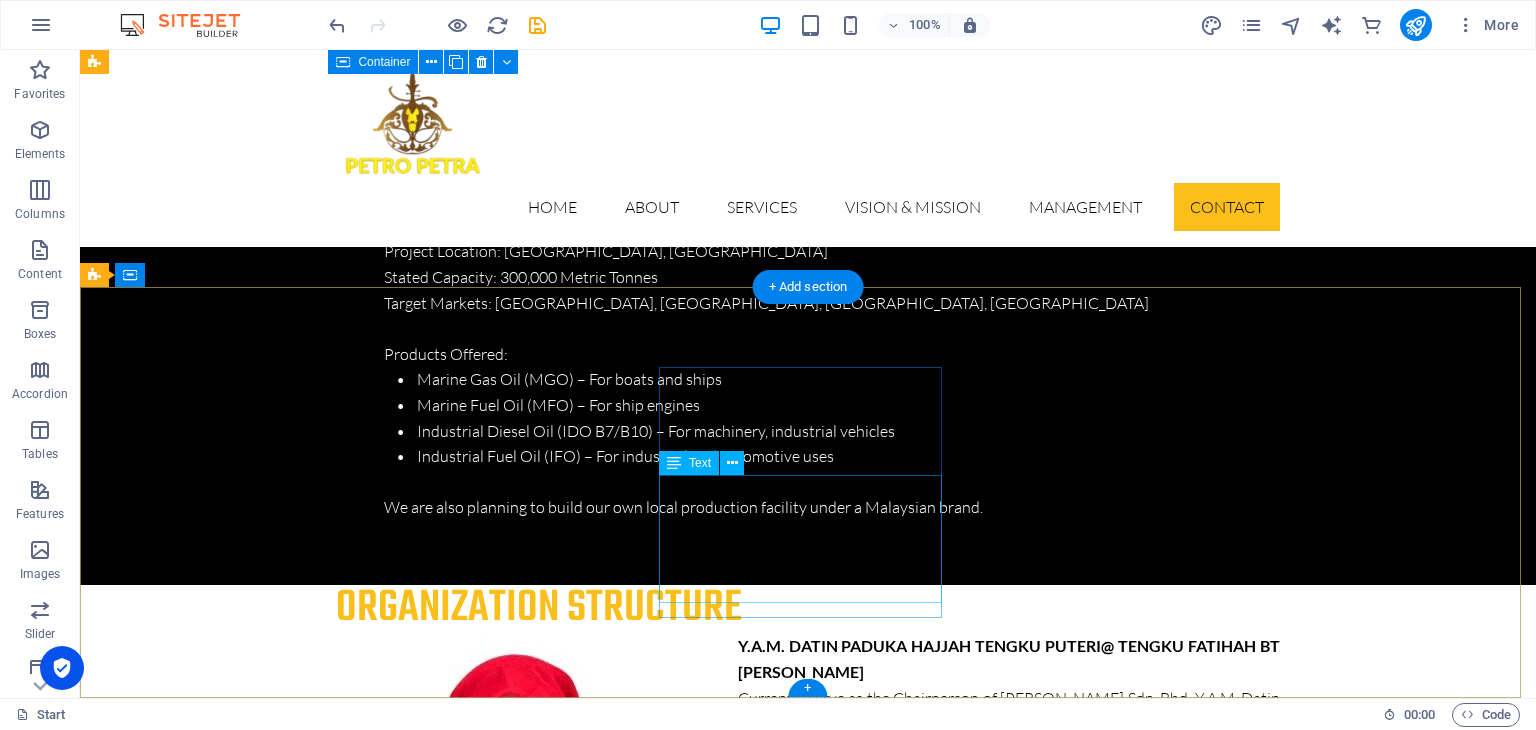 click on "[PERSON_NAME] SDN. BHD. (1438892-U) 5-4 [STREET_ADDRESS] [EMAIL_ADDRESS][DOMAIN_NAME]" at bounding box center [237, 5828] 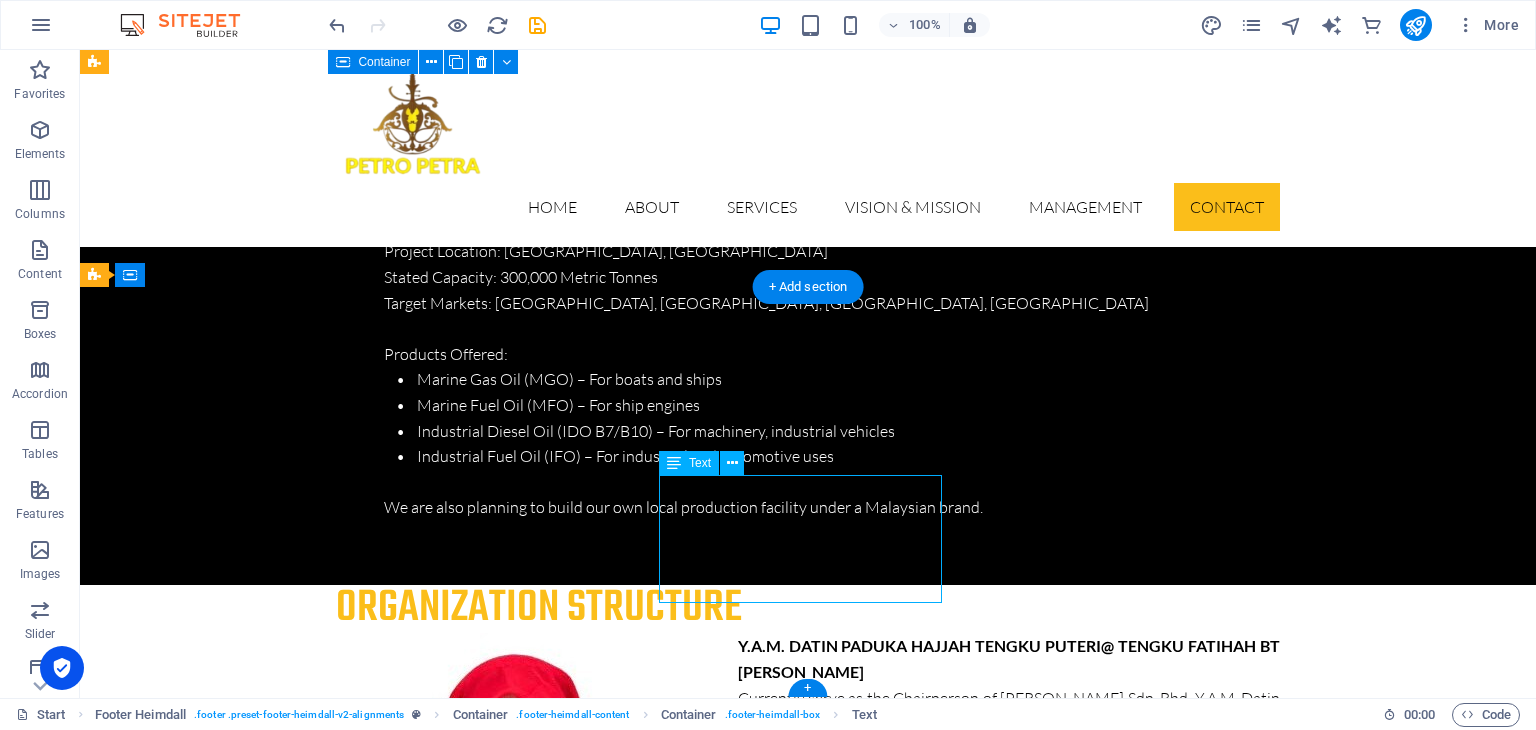 click on "[PERSON_NAME] SDN. BHD. (1438892-U) 5-4 [STREET_ADDRESS] [EMAIL_ADDRESS][DOMAIN_NAME]" at bounding box center (237, 5828) 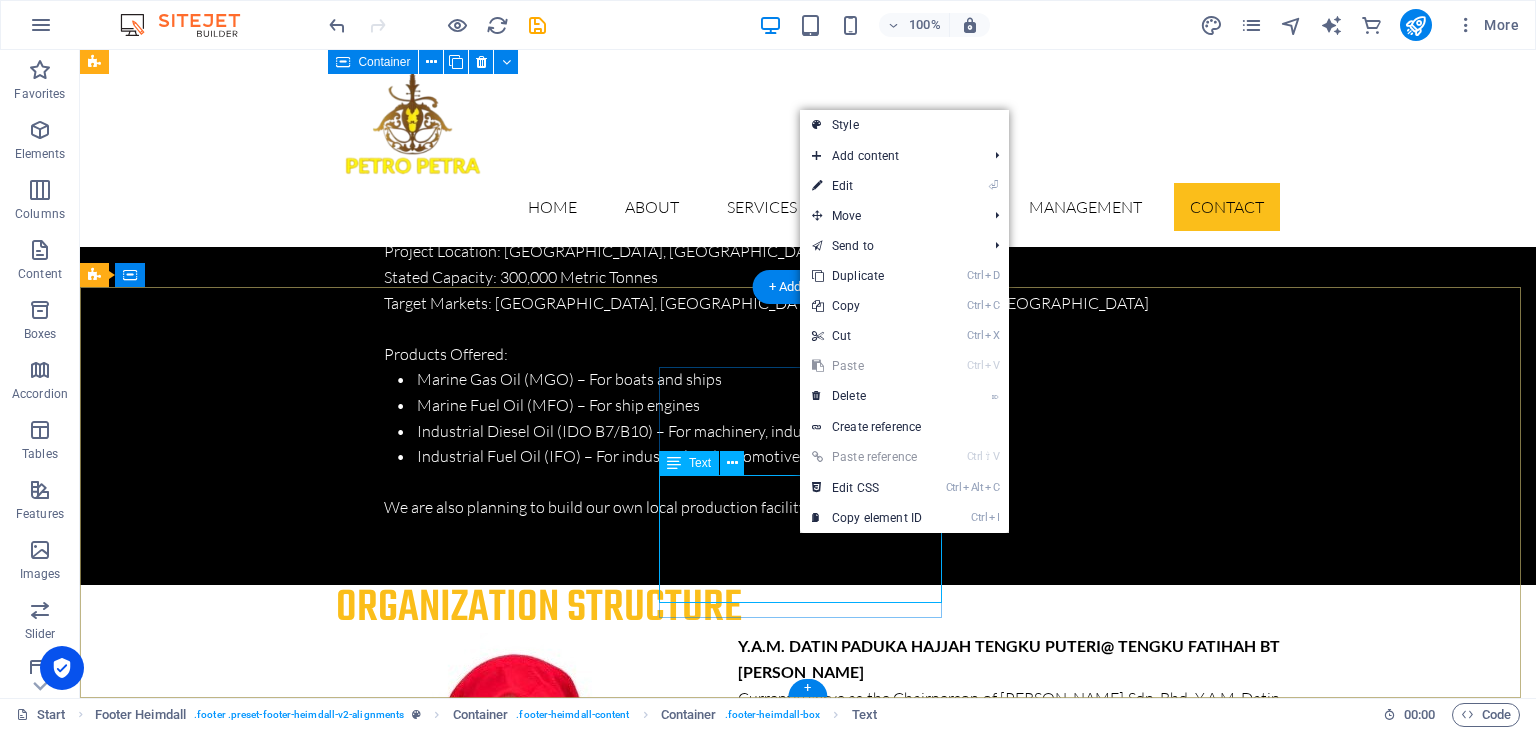 click on "[PERSON_NAME] SDN. BHD. (1438892-U) 5-4 [STREET_ADDRESS] [EMAIL_ADDRESS][DOMAIN_NAME]" at bounding box center (237, 5828) 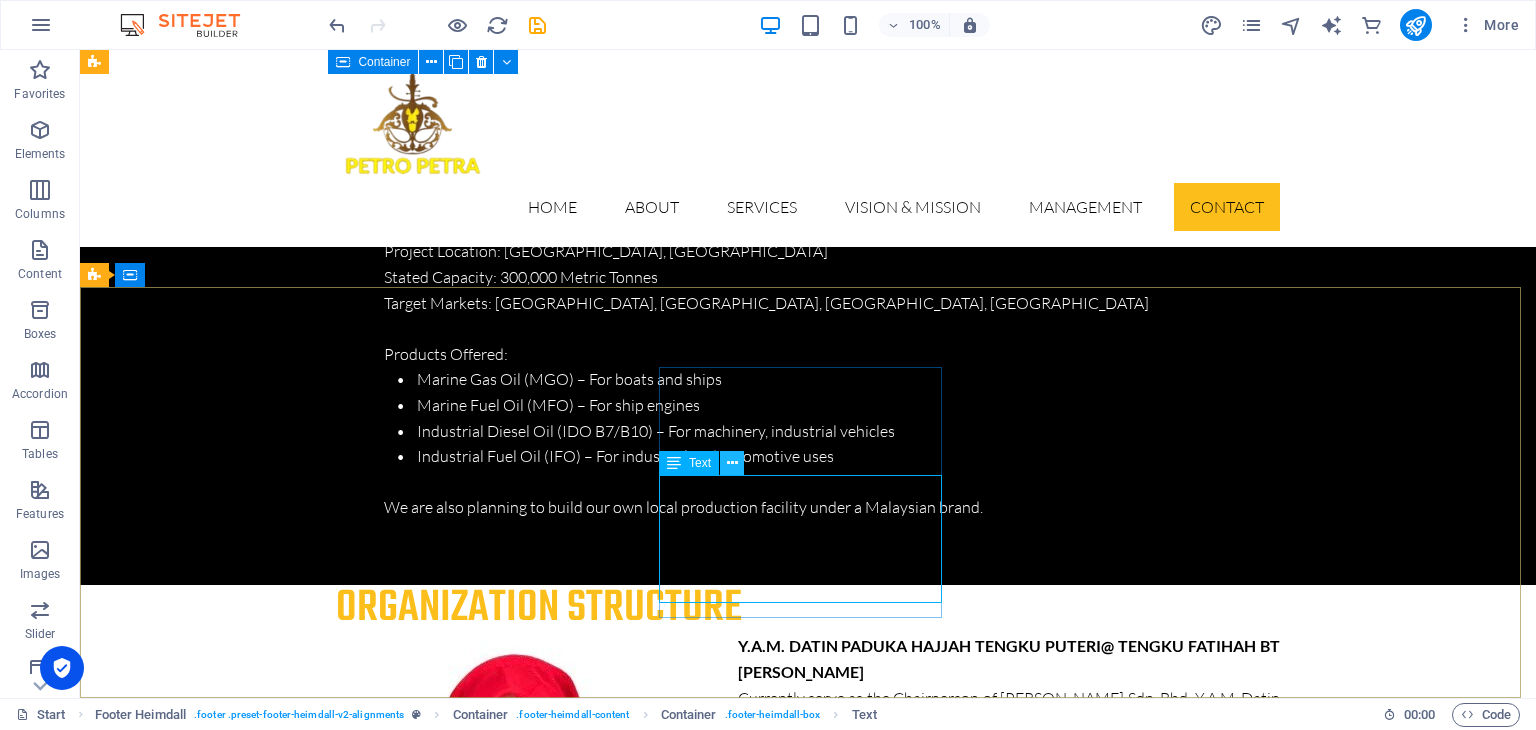 click at bounding box center (732, 463) 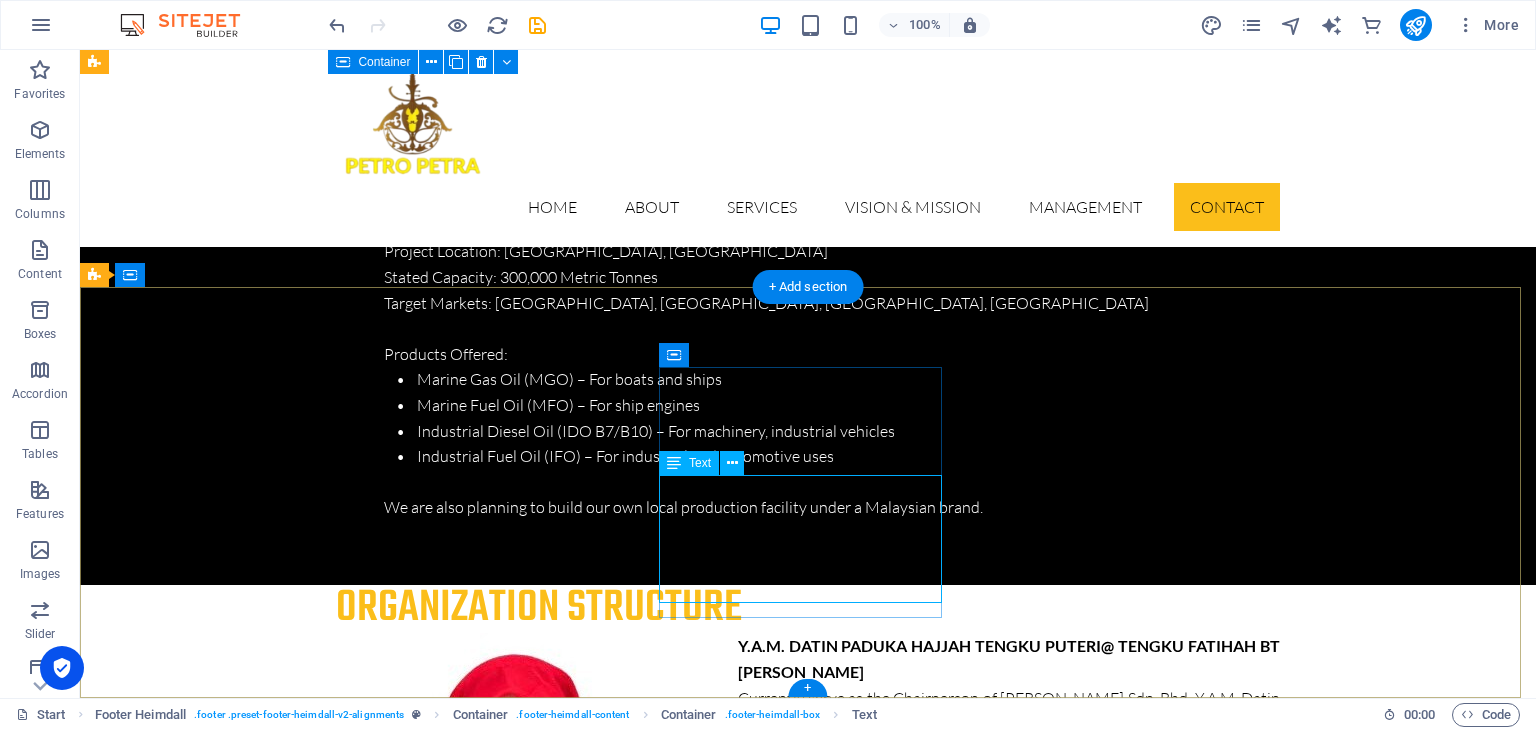click on "[PERSON_NAME] SDN. BHD. (1438892-U) 5-4 [STREET_ADDRESS] [EMAIL_ADDRESS][DOMAIN_NAME]" at bounding box center (237, 5828) 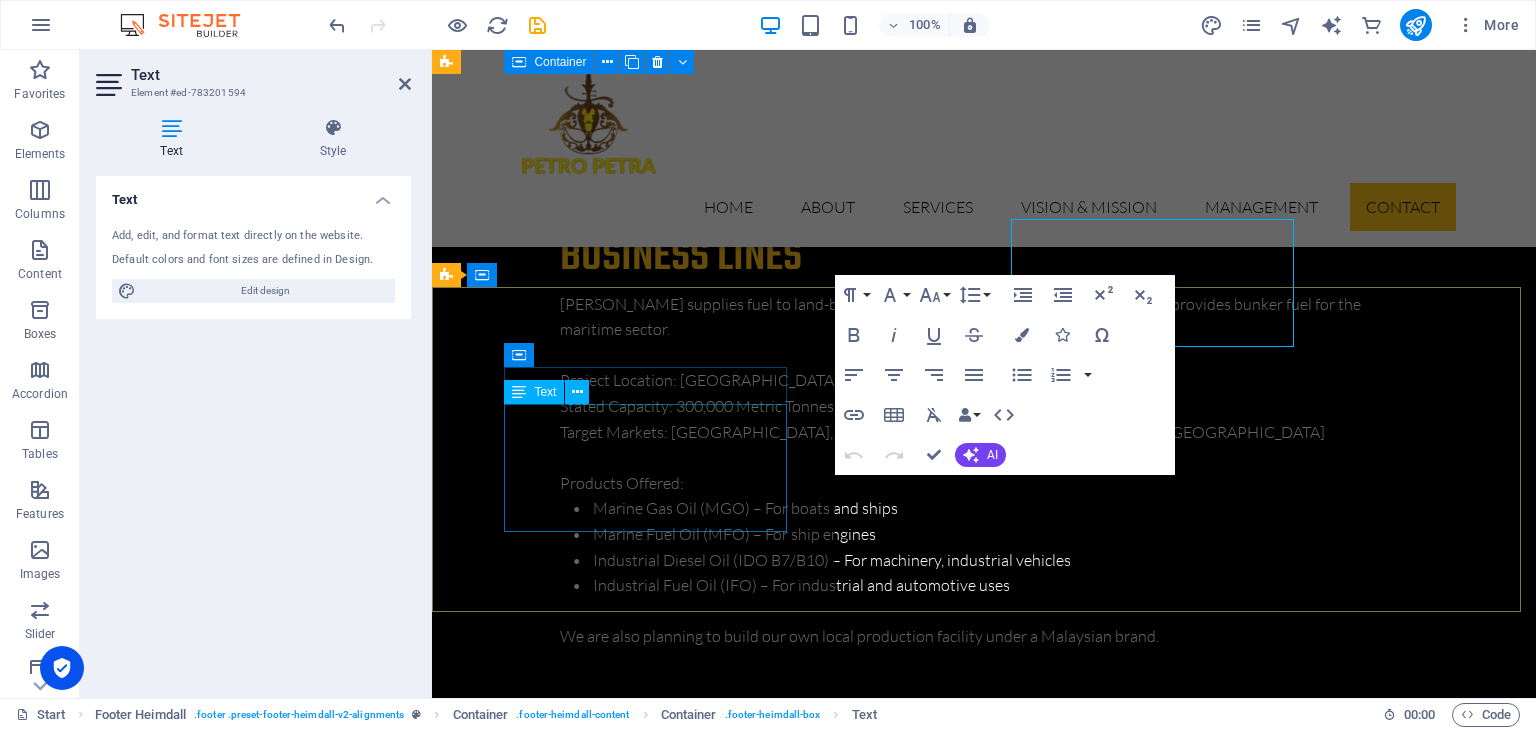 scroll, scrollTop: 7609, scrollLeft: 0, axis: vertical 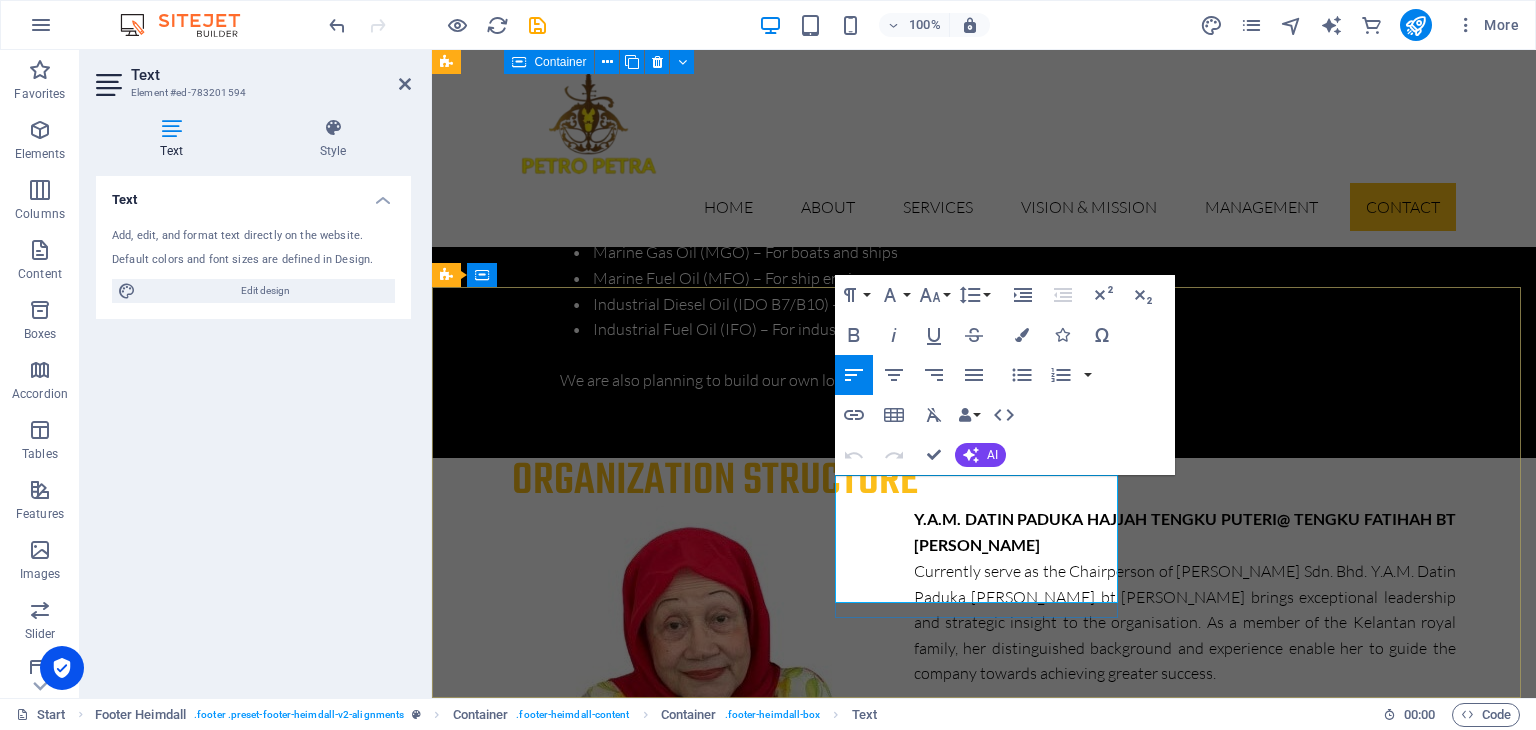 click on "[PERSON_NAME] SDN. BHD. (1438892-U) 5-4 [STREET_ADDRESS] [EMAIL_ADDRESS][DOMAIN_NAME]" at bounding box center [589, 5701] 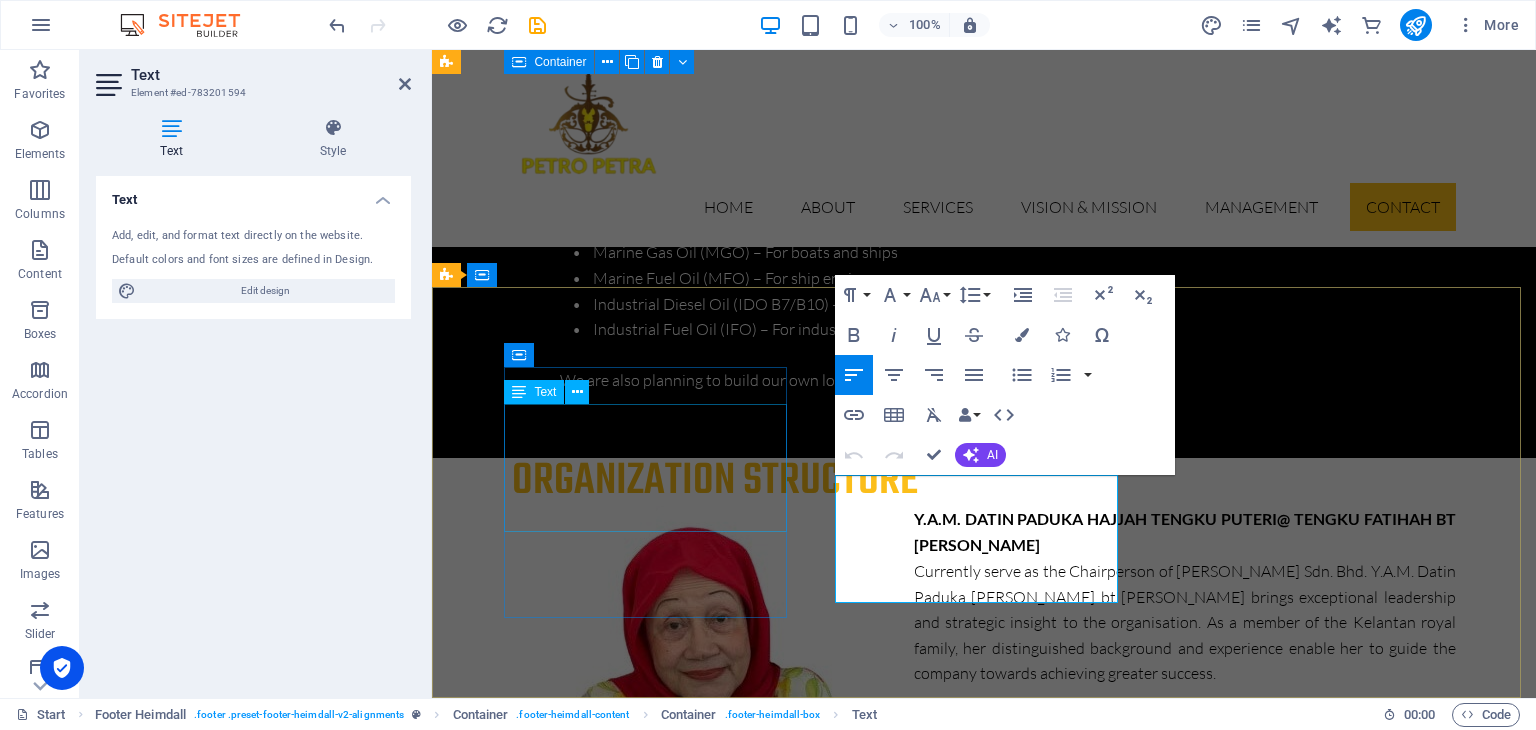 click on "[EMAIL_ADDRESS][DOMAIN_NAME]" at bounding box center [535, 5479] 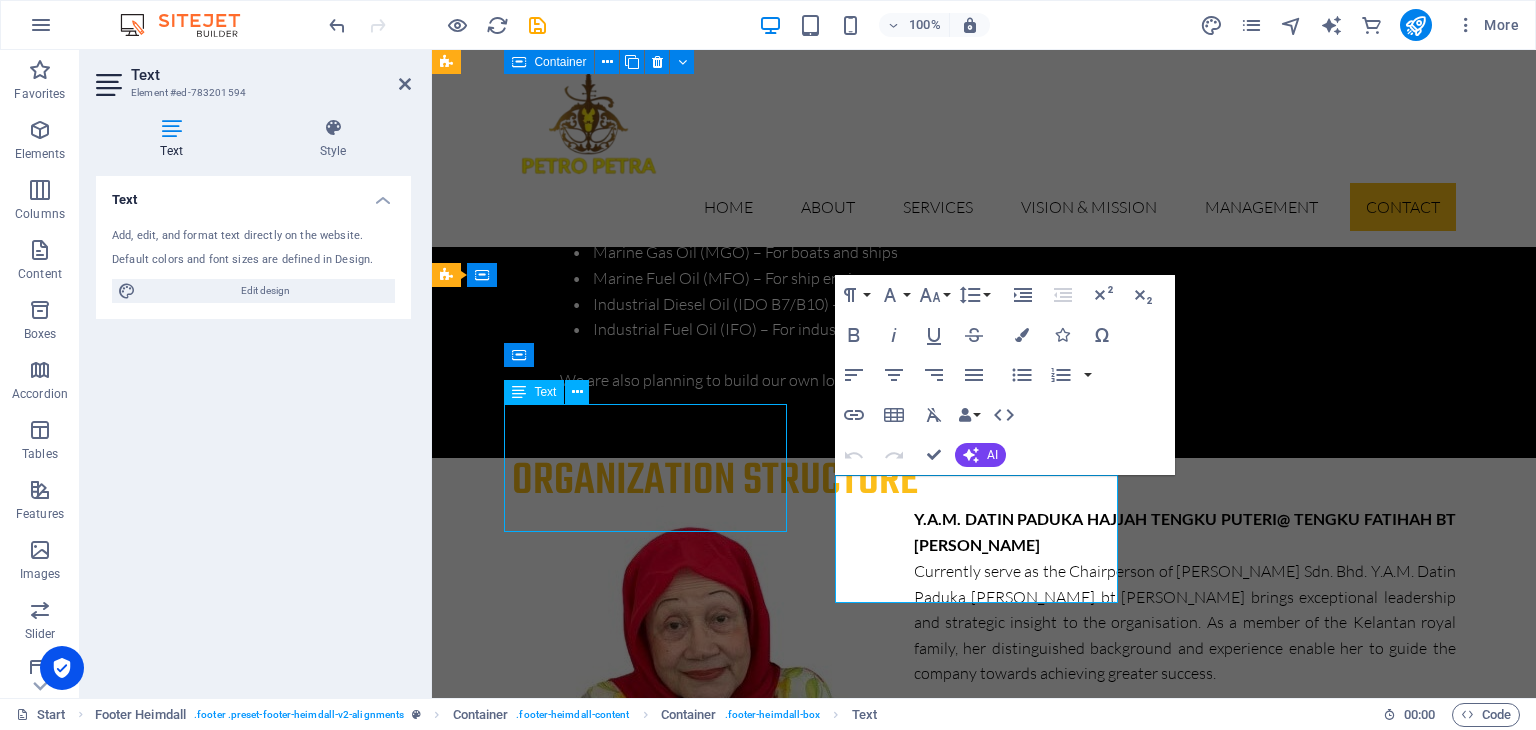 click on "[EMAIL_ADDRESS][DOMAIN_NAME]" at bounding box center (535, 5479) 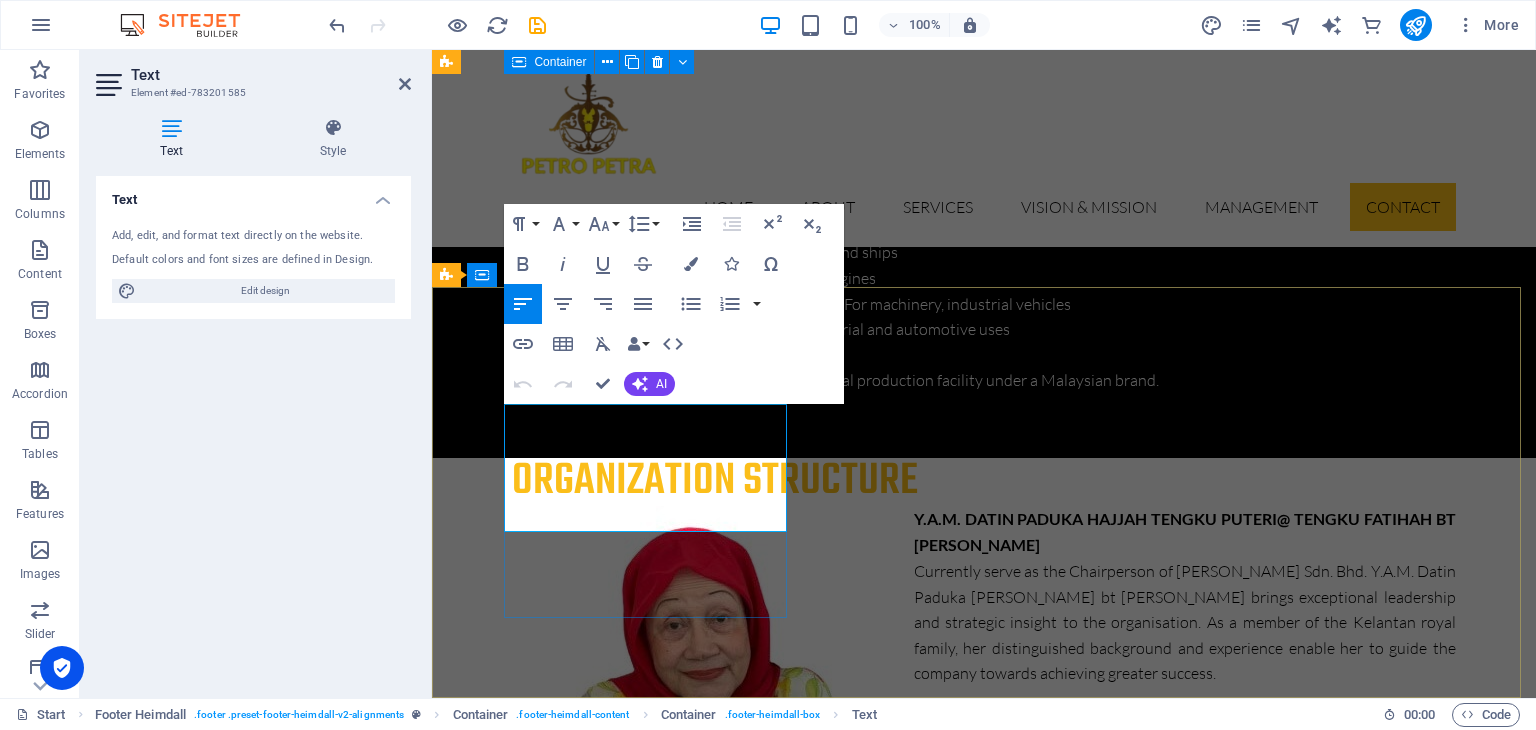 click on "Seri Kembangan" at bounding box center [504, 5415] 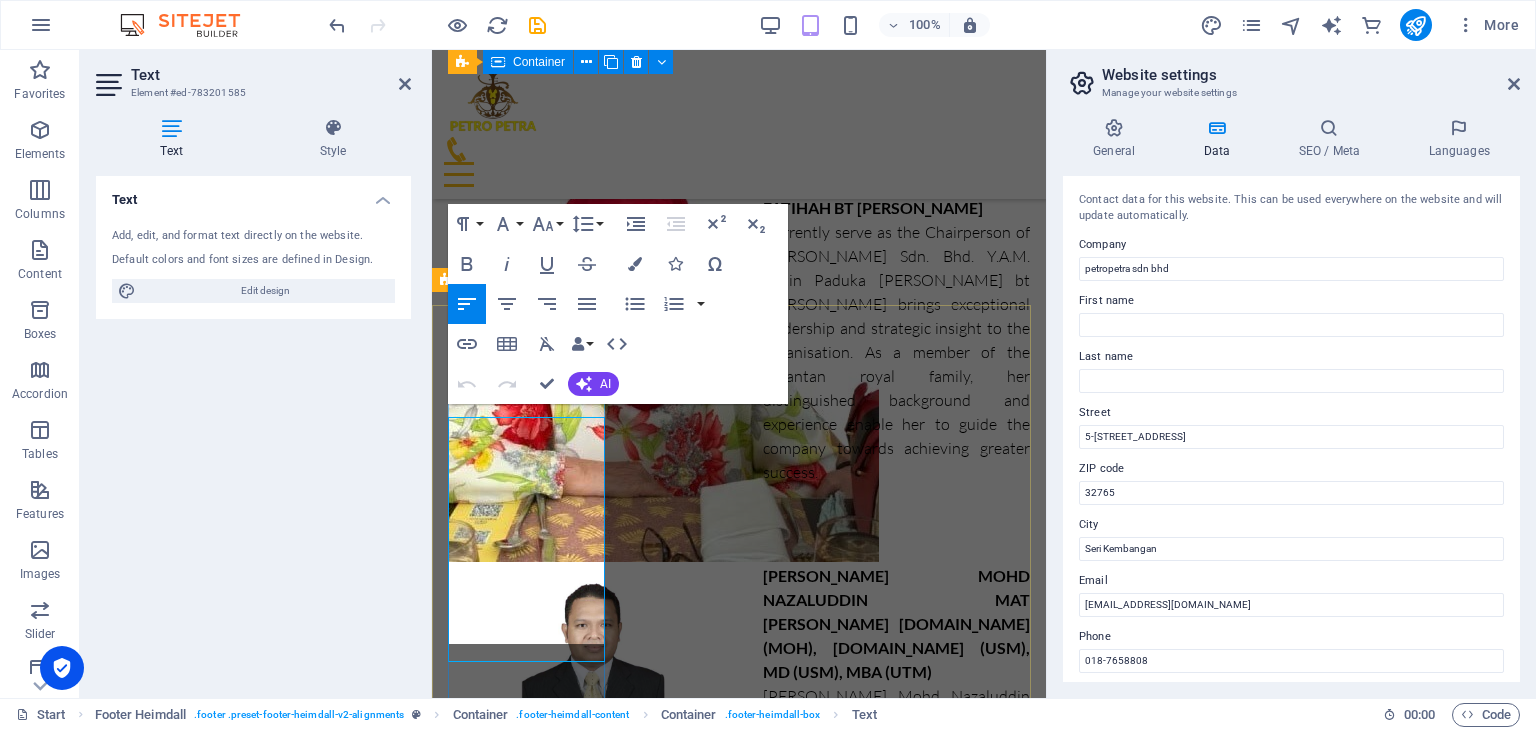 scroll, scrollTop: 9359, scrollLeft: 0, axis: vertical 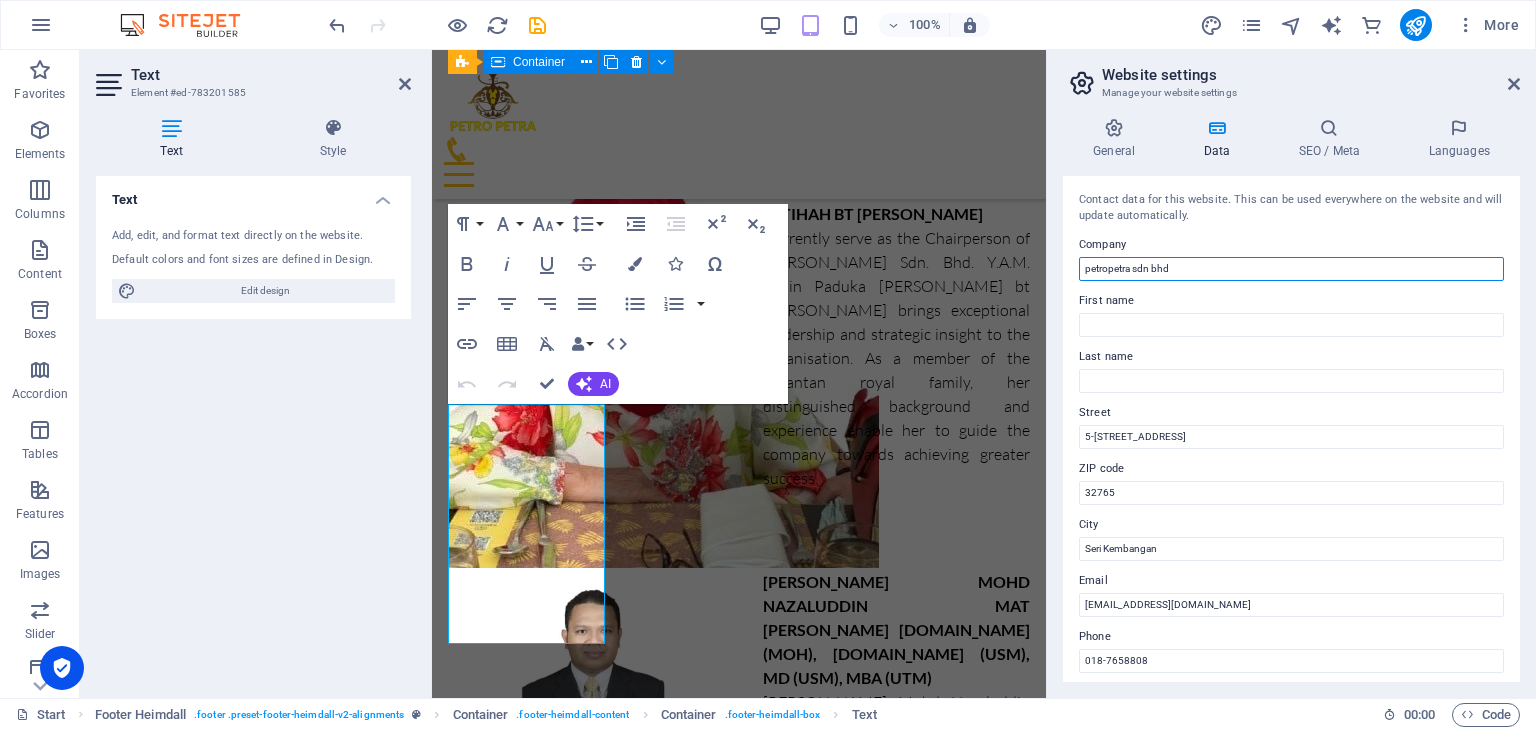 drag, startPoint x: 1184, startPoint y: 269, endPoint x: 1068, endPoint y: 273, distance: 116.06895 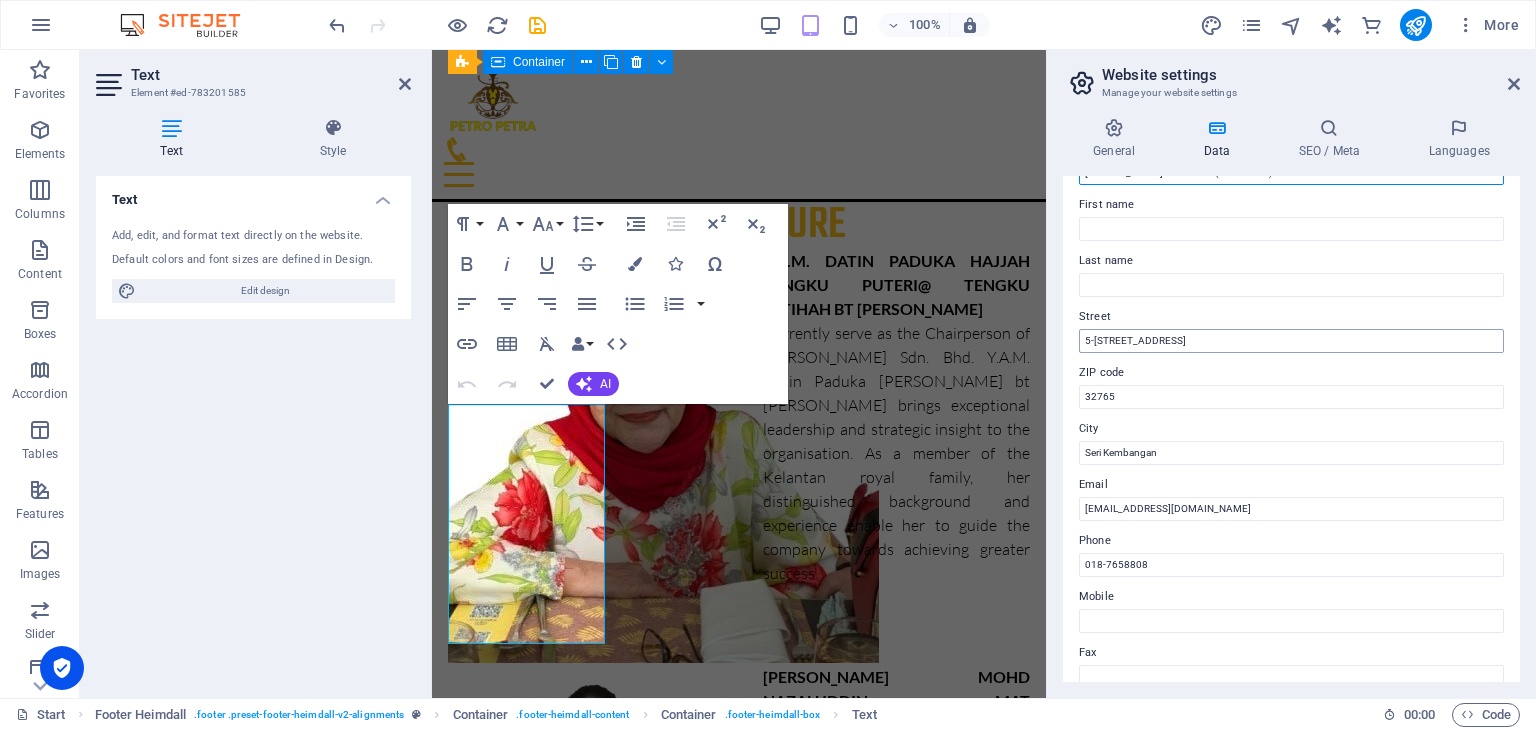 scroll, scrollTop: 96, scrollLeft: 0, axis: vertical 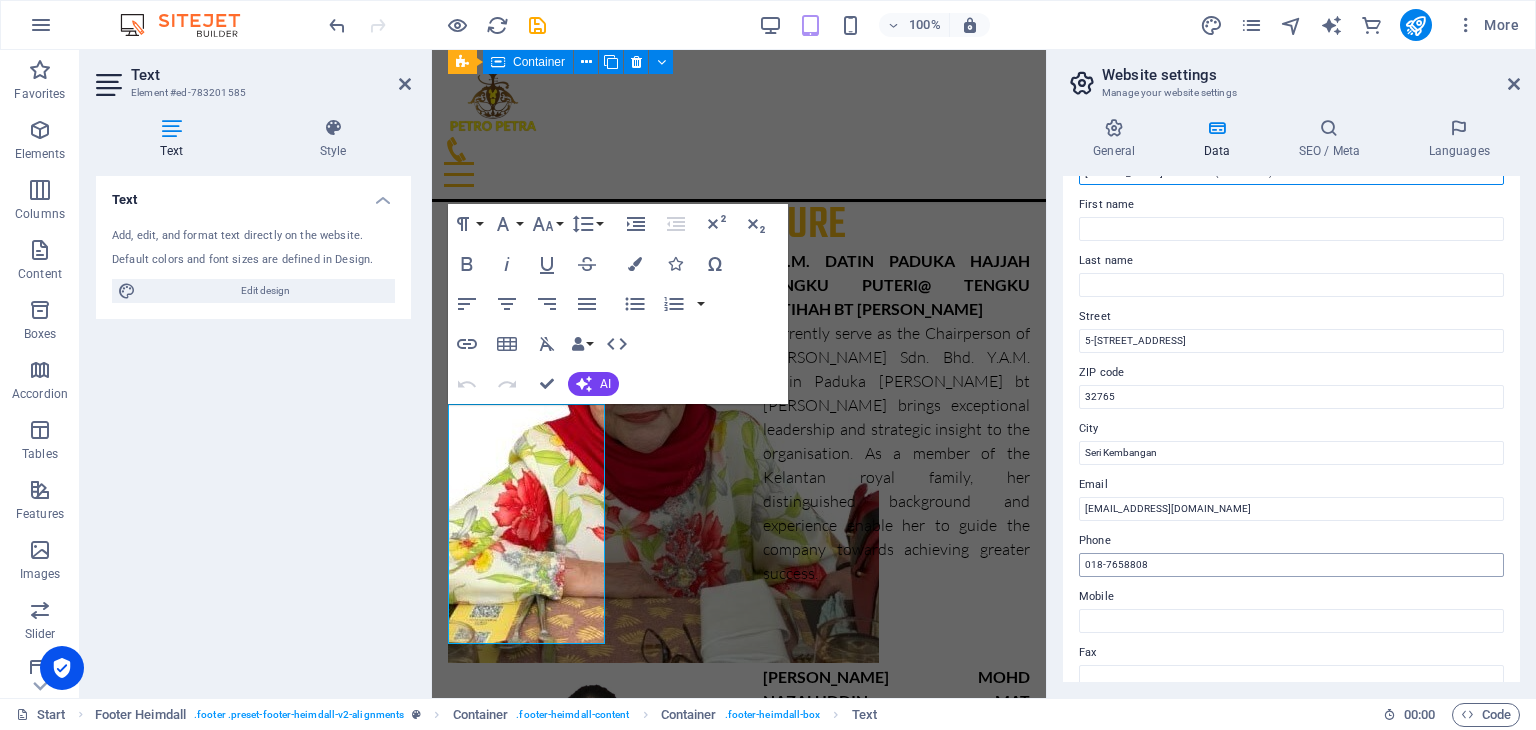type on "[PERSON_NAME] SDN. BHD. (1438892-U)" 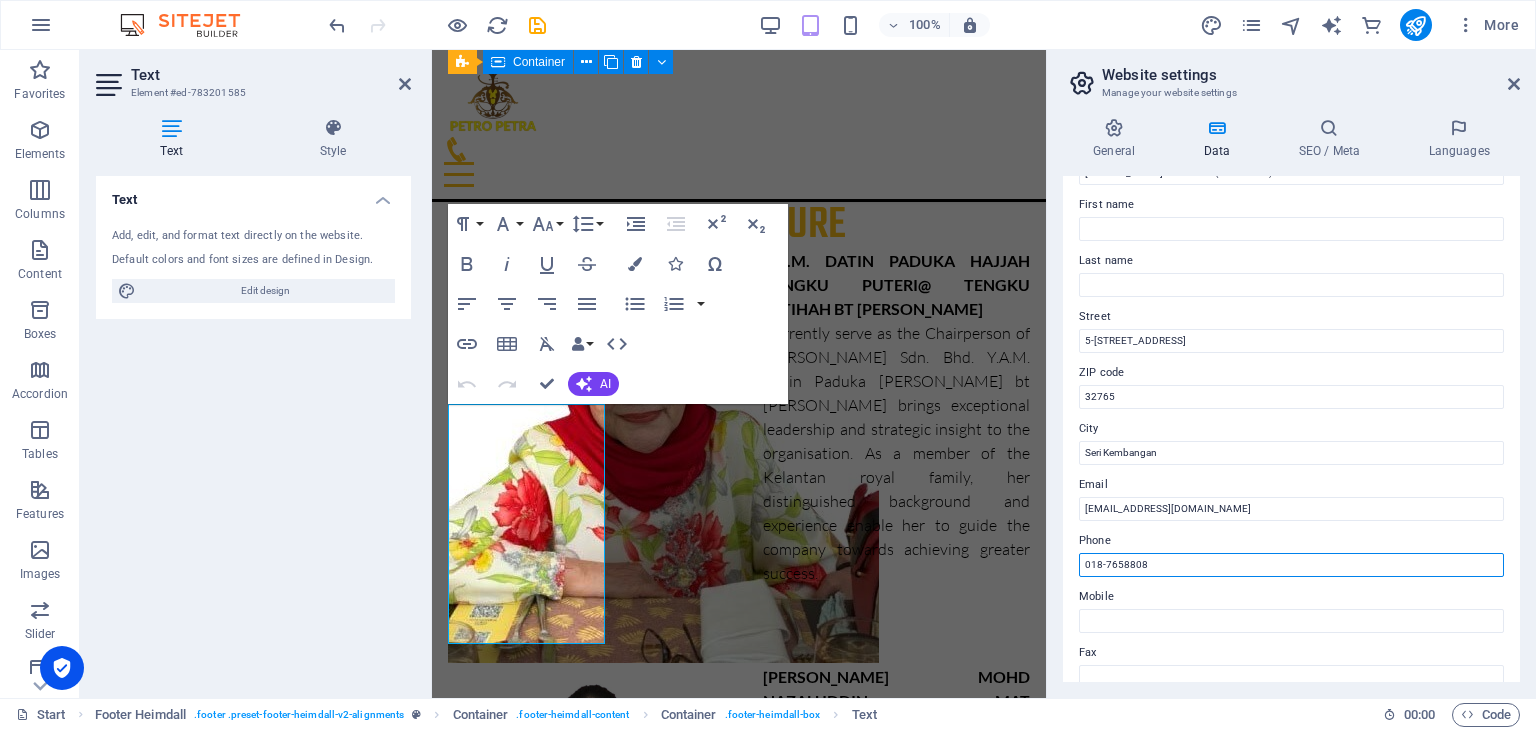 click on "018-7658808" at bounding box center [1291, 565] 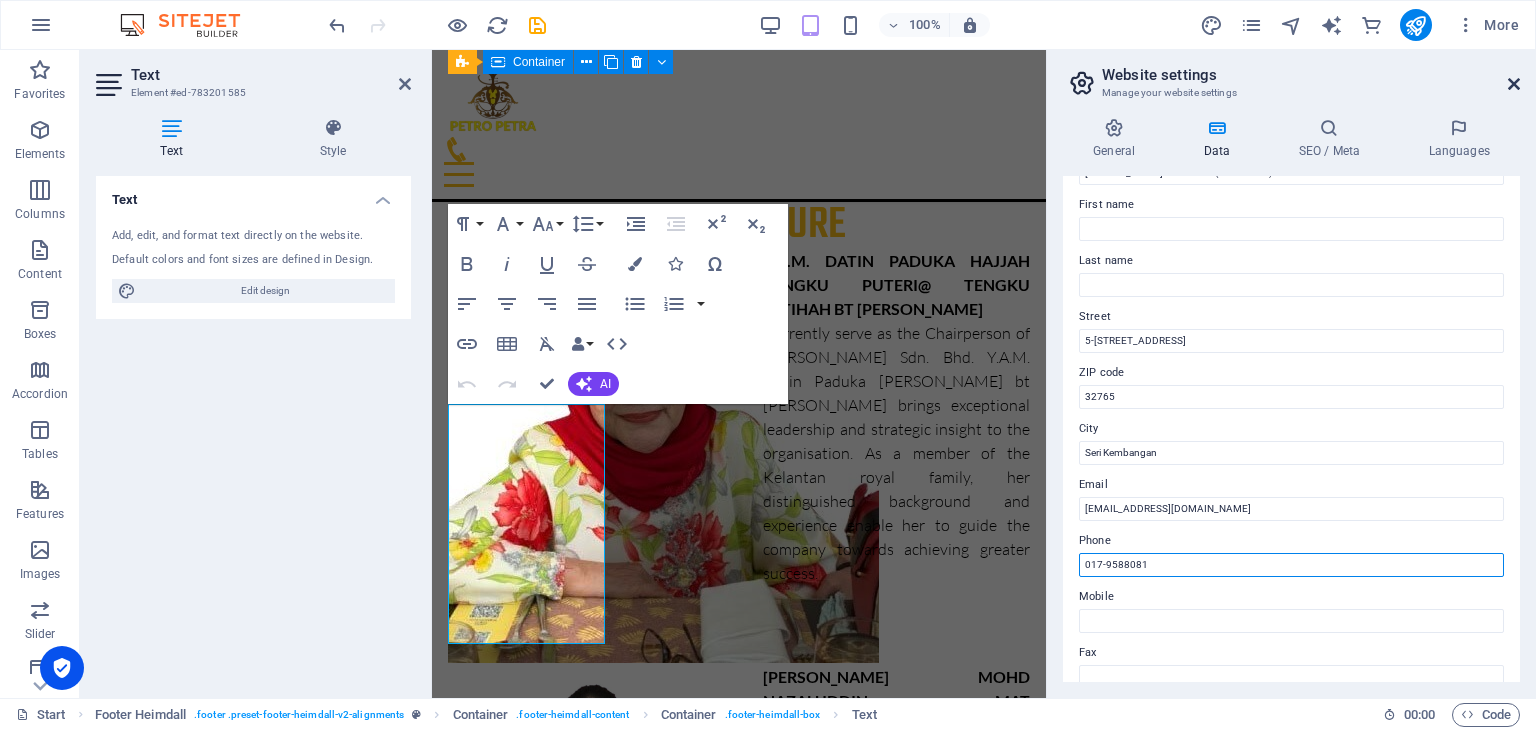 type on "017-9588081" 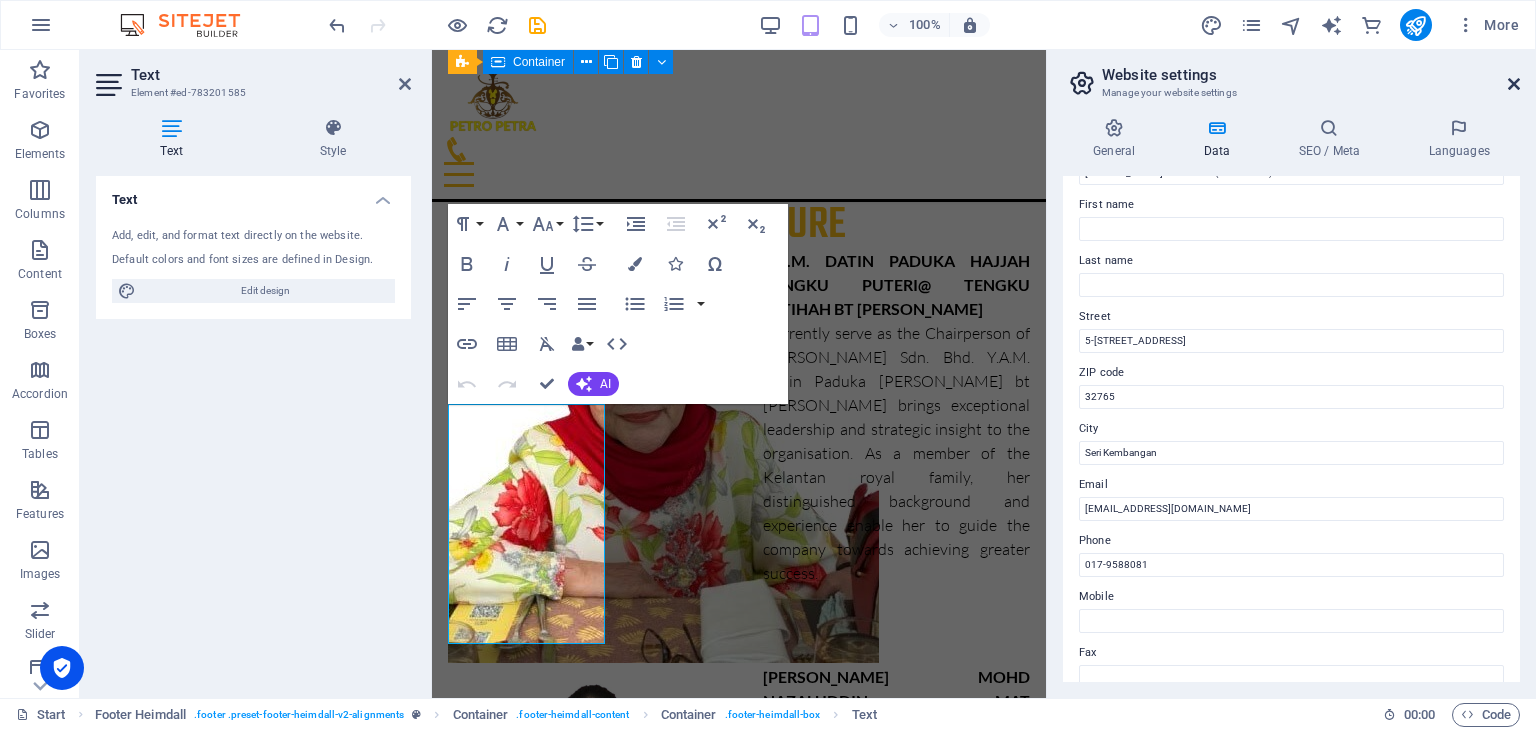 click at bounding box center (1514, 84) 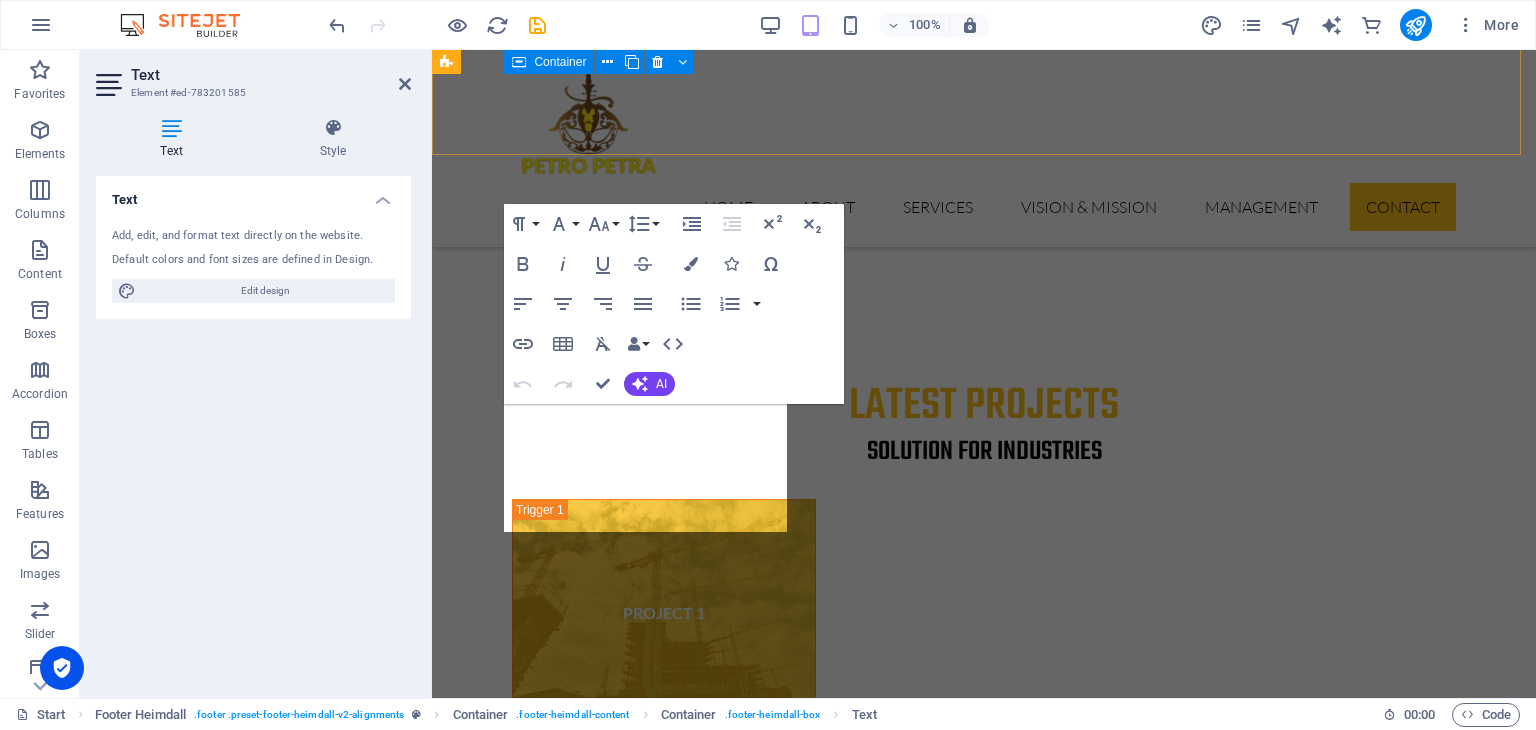 scroll, scrollTop: 7657, scrollLeft: 0, axis: vertical 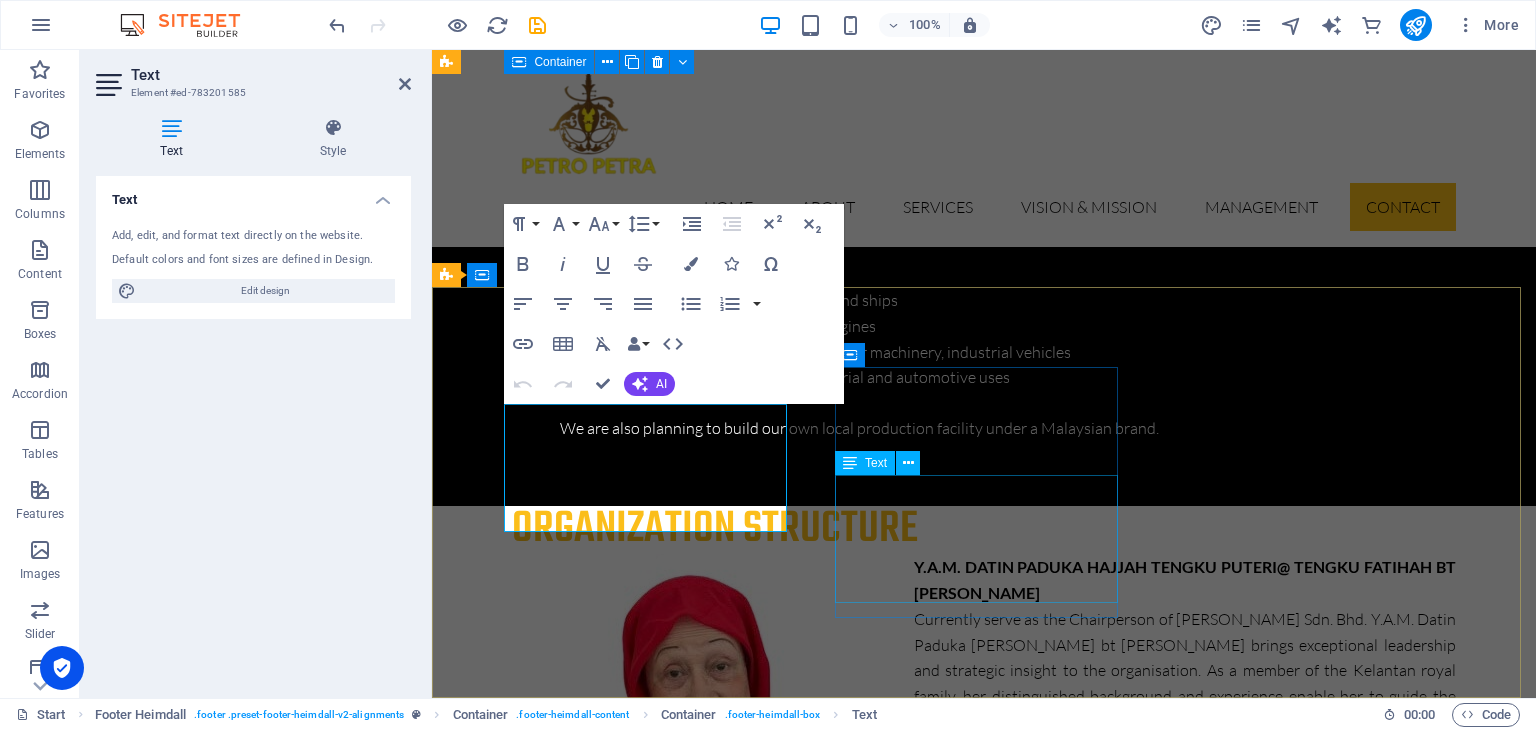 click on "[PERSON_NAME] SDN. BHD. (1438892-U) 5-4 [STREET_ADDRESS] [EMAIL_ADDRESS][DOMAIN_NAME]" at bounding box center [589, 5749] 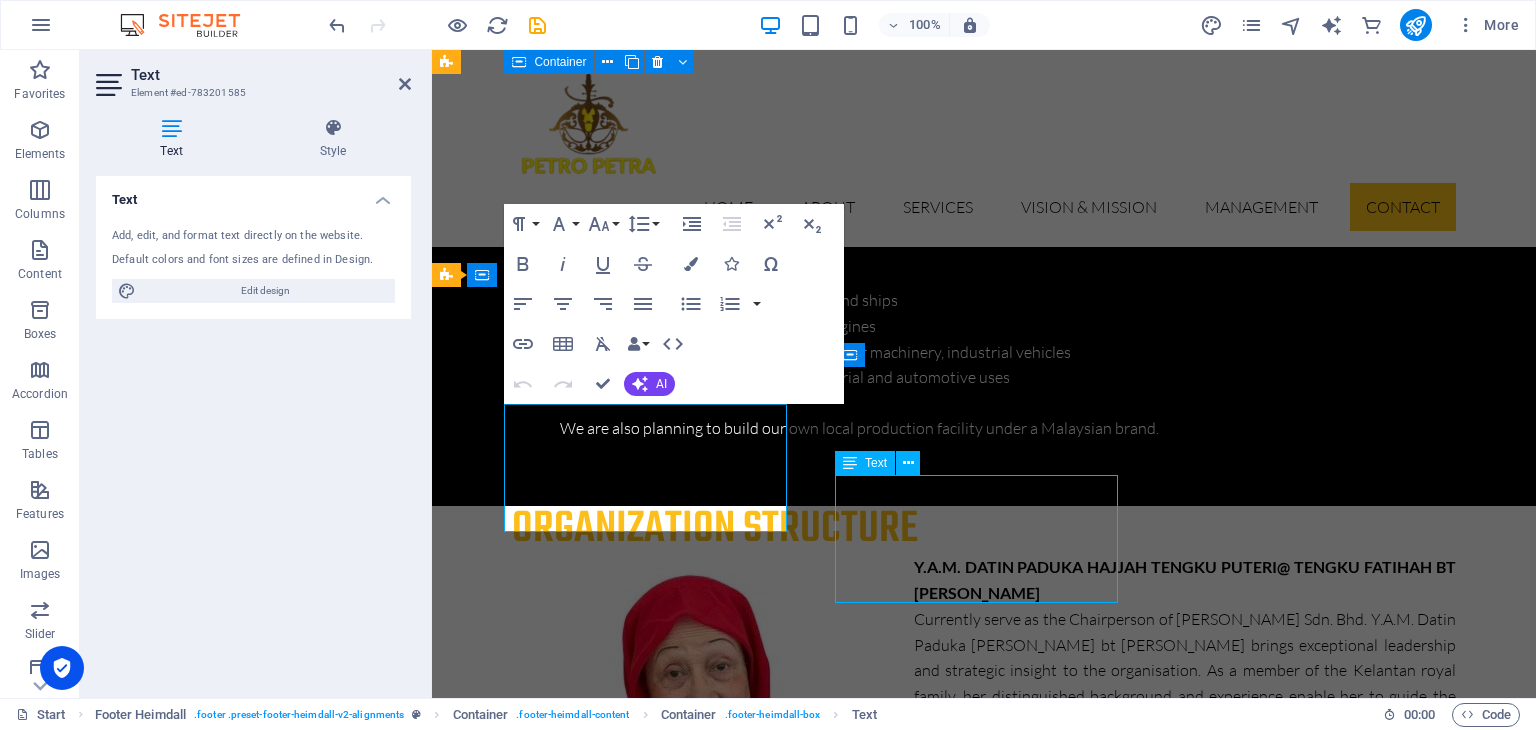 click on "[PERSON_NAME] SDN. BHD. (1438892-U) 5-4 [STREET_ADDRESS] [EMAIL_ADDRESS][DOMAIN_NAME]" at bounding box center (589, 5749) 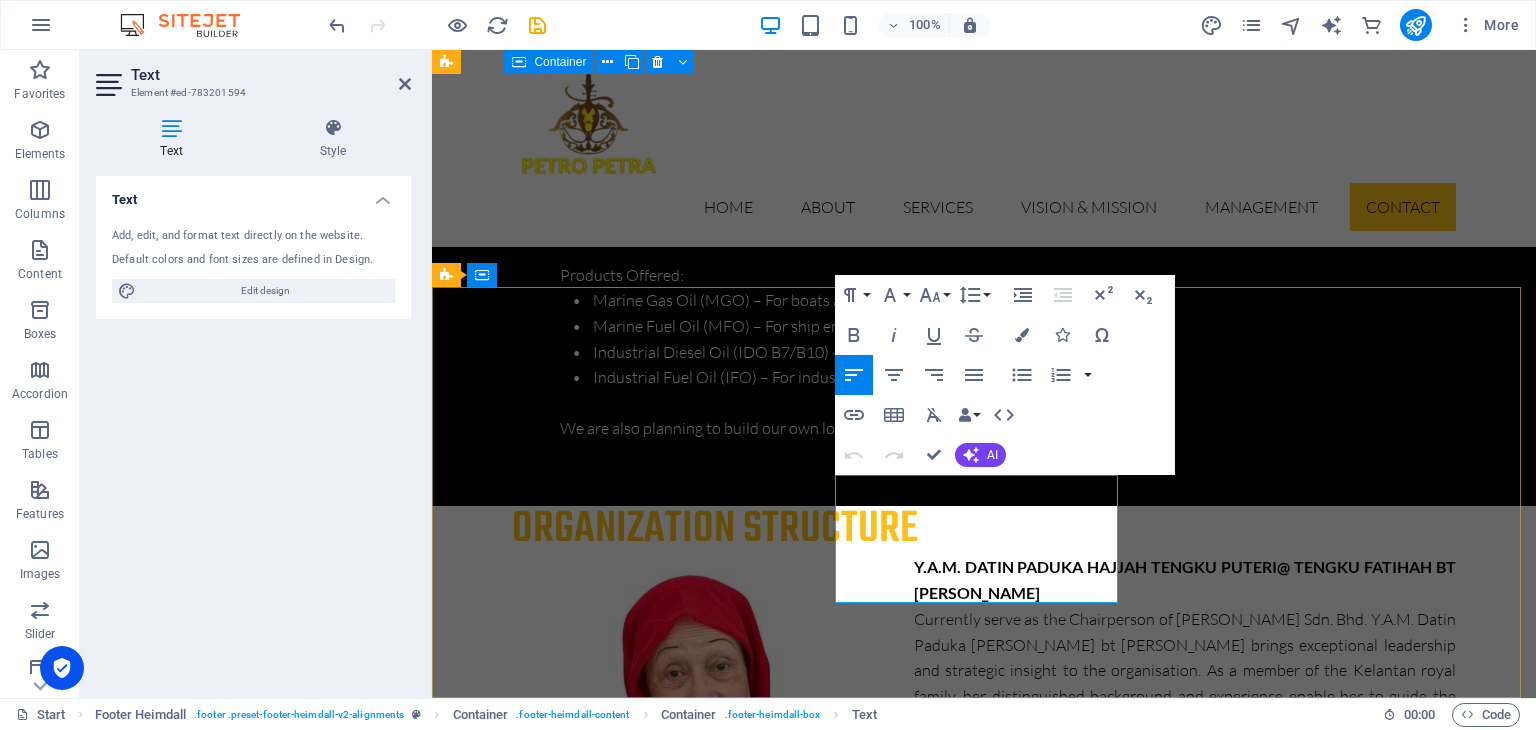 drag, startPoint x: 1045, startPoint y: 589, endPoint x: 848, endPoint y: 524, distance: 207.44638 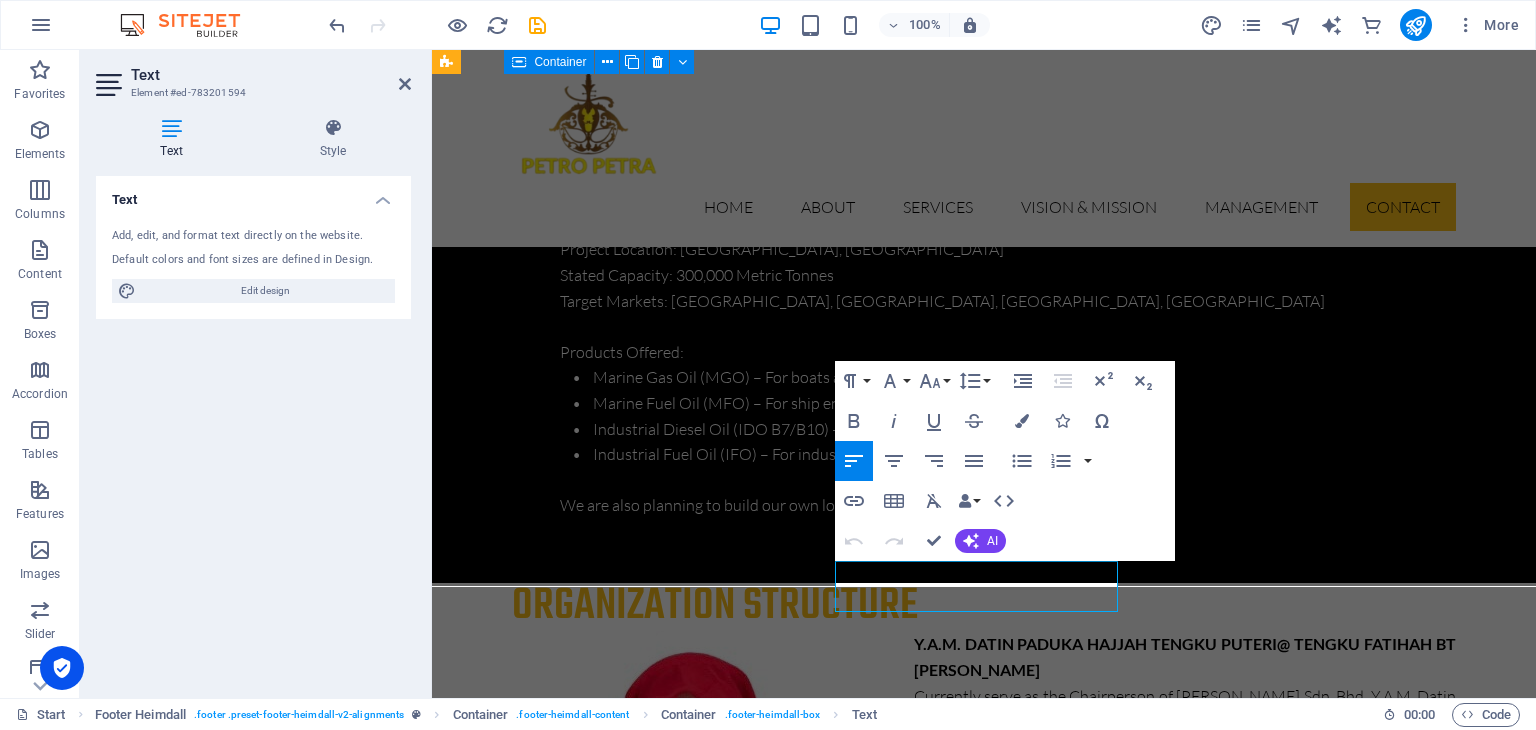 scroll, scrollTop: 7572, scrollLeft: 0, axis: vertical 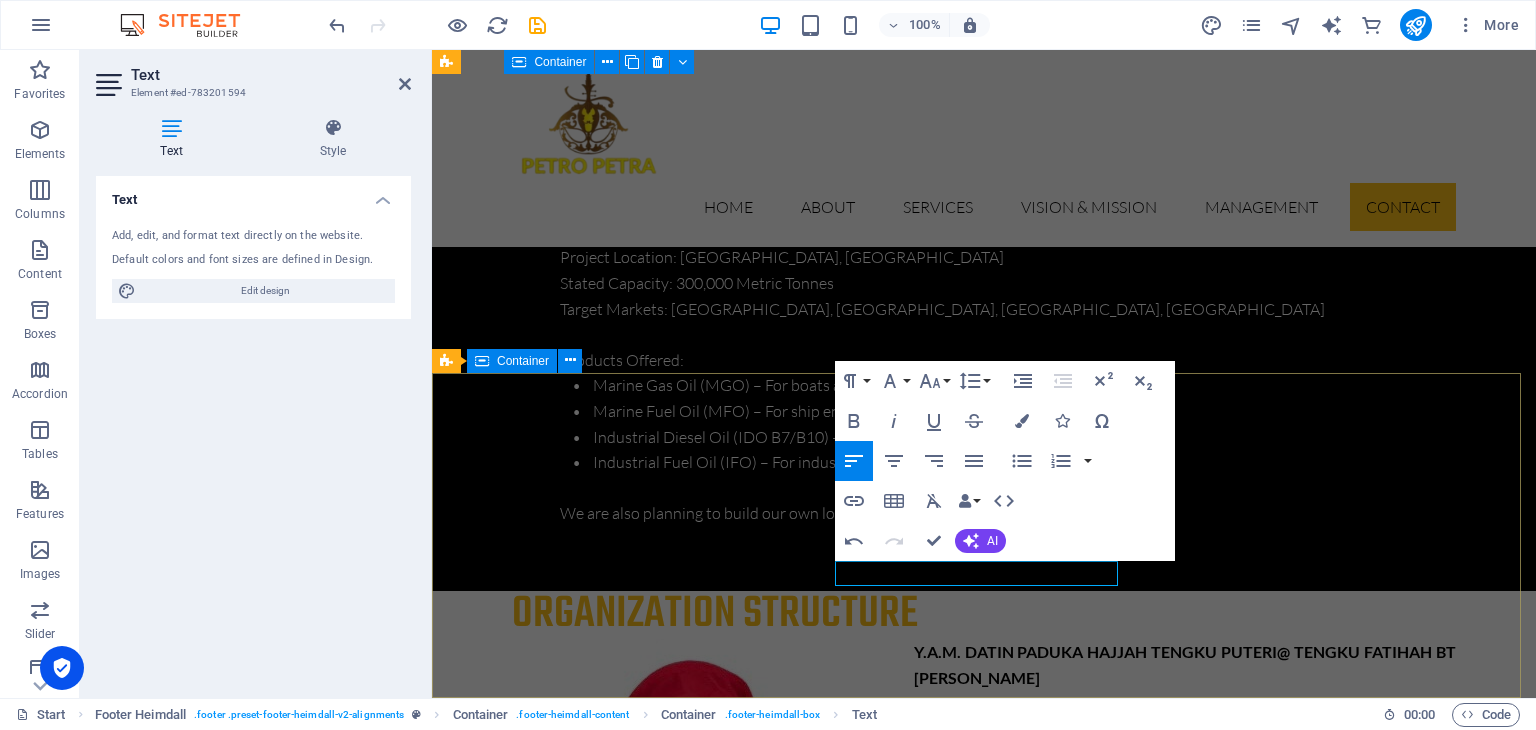 click on "Get in touch [STREET_ADDRESS] Phone:  [PHONE_NUMBER] Email:  [EMAIL_ADDRESS][DOMAIN_NAME] Legal Notice  |  Privacy [PERSON_NAME] SDN. BHD. (1438892-U)  Navigation About us Our Services Latest Projects Our FAQ´s Contact us" at bounding box center (984, 5762) 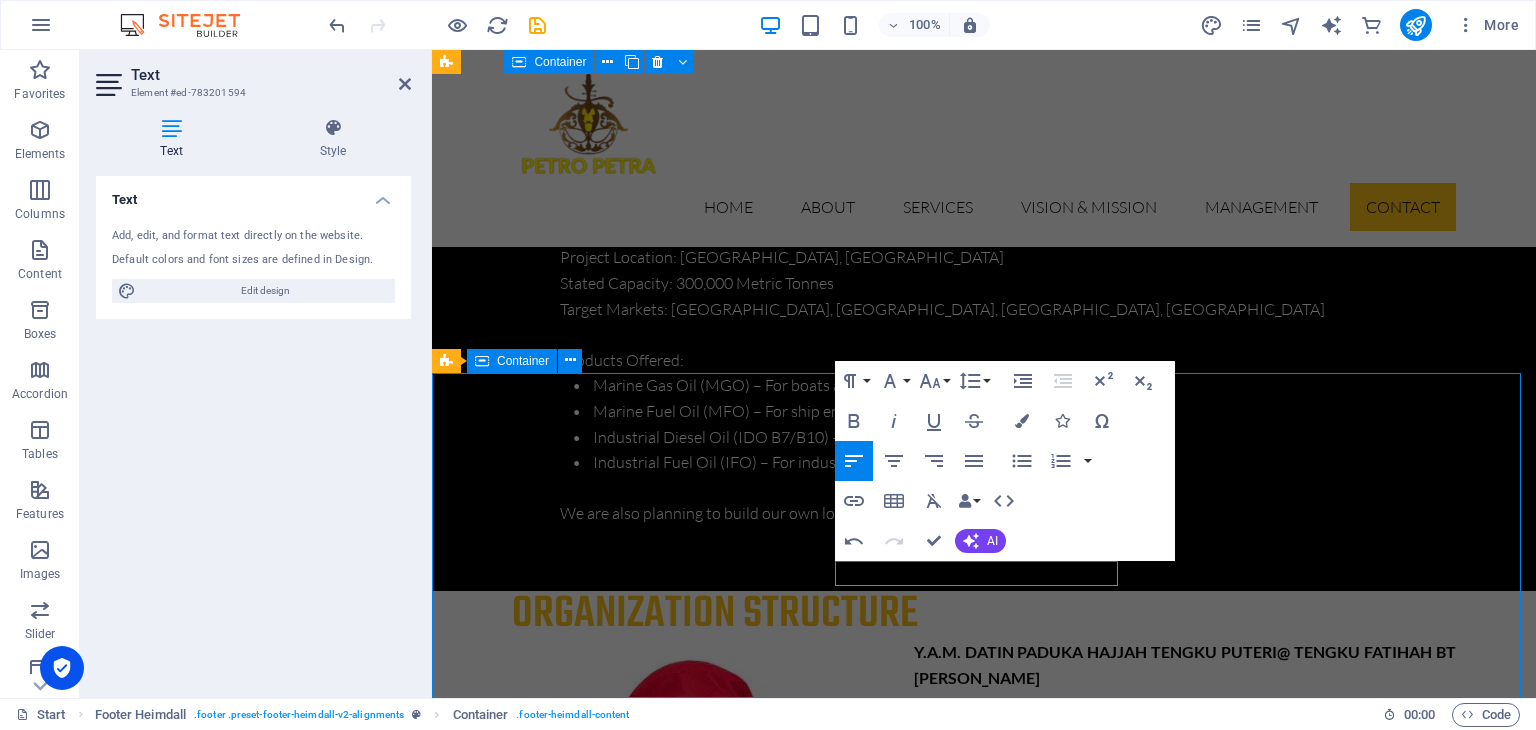 scroll, scrollTop: 7316, scrollLeft: 0, axis: vertical 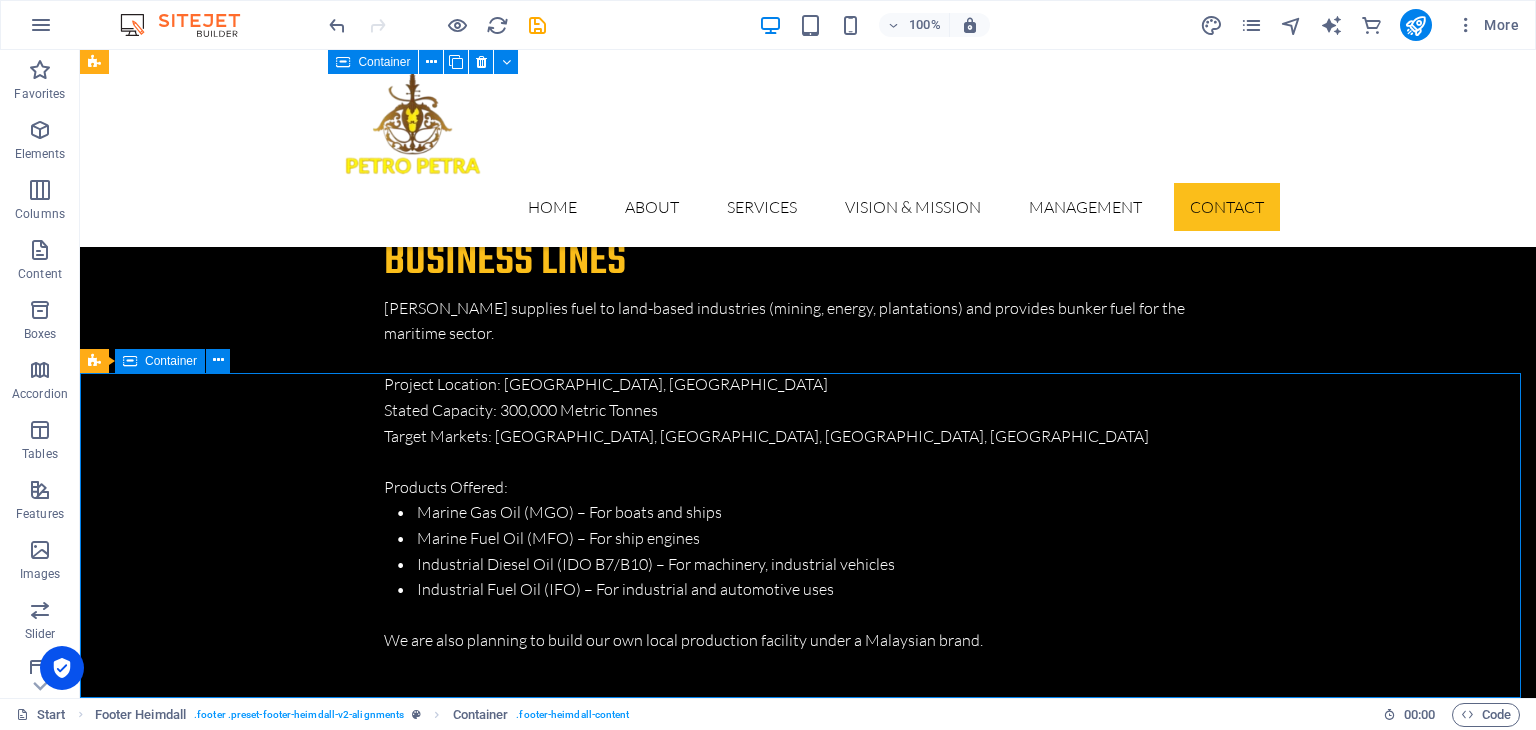 click on "Get in touch [STREET_ADDRESS] Phone:  [PHONE_NUMBER] Email:  [EMAIL_ADDRESS][DOMAIN_NAME] Legal Notice  |  Privacy [PERSON_NAME] SDN. BHD. (1438892-U)  Navigation About us Our Services Latest Projects Our FAQ´s Contact us" at bounding box center (808, 5889) 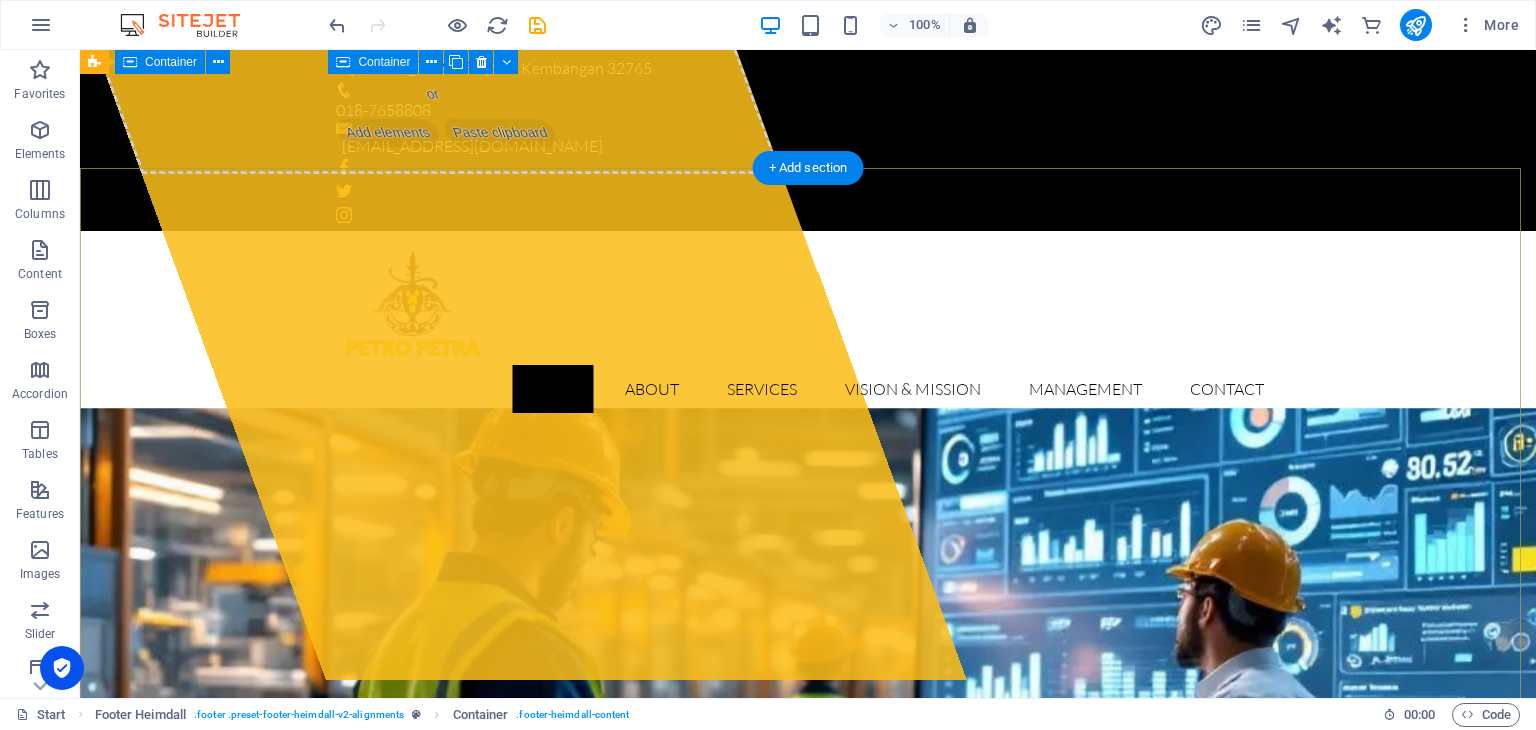 scroll, scrollTop: 0, scrollLeft: 0, axis: both 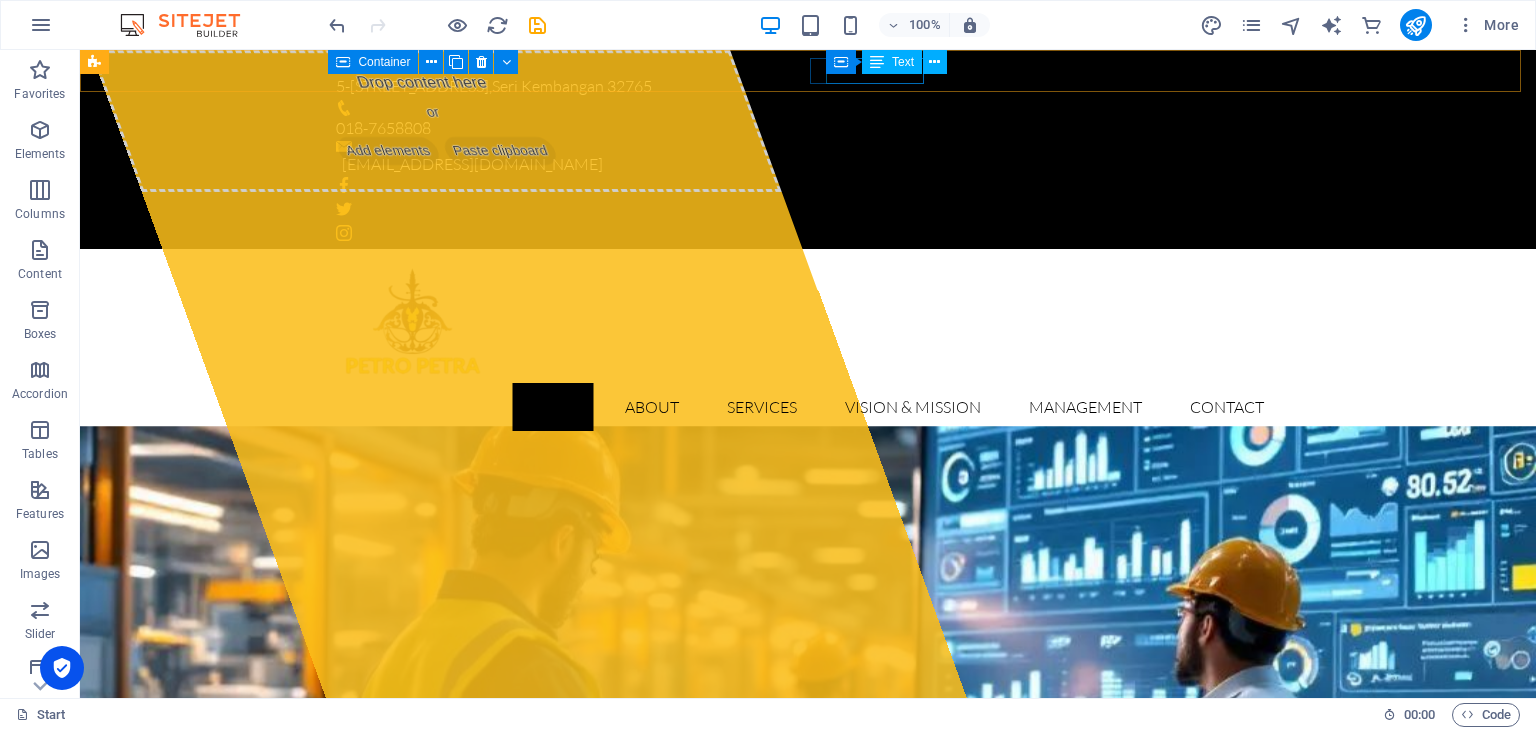 click on "Text" at bounding box center (892, 62) 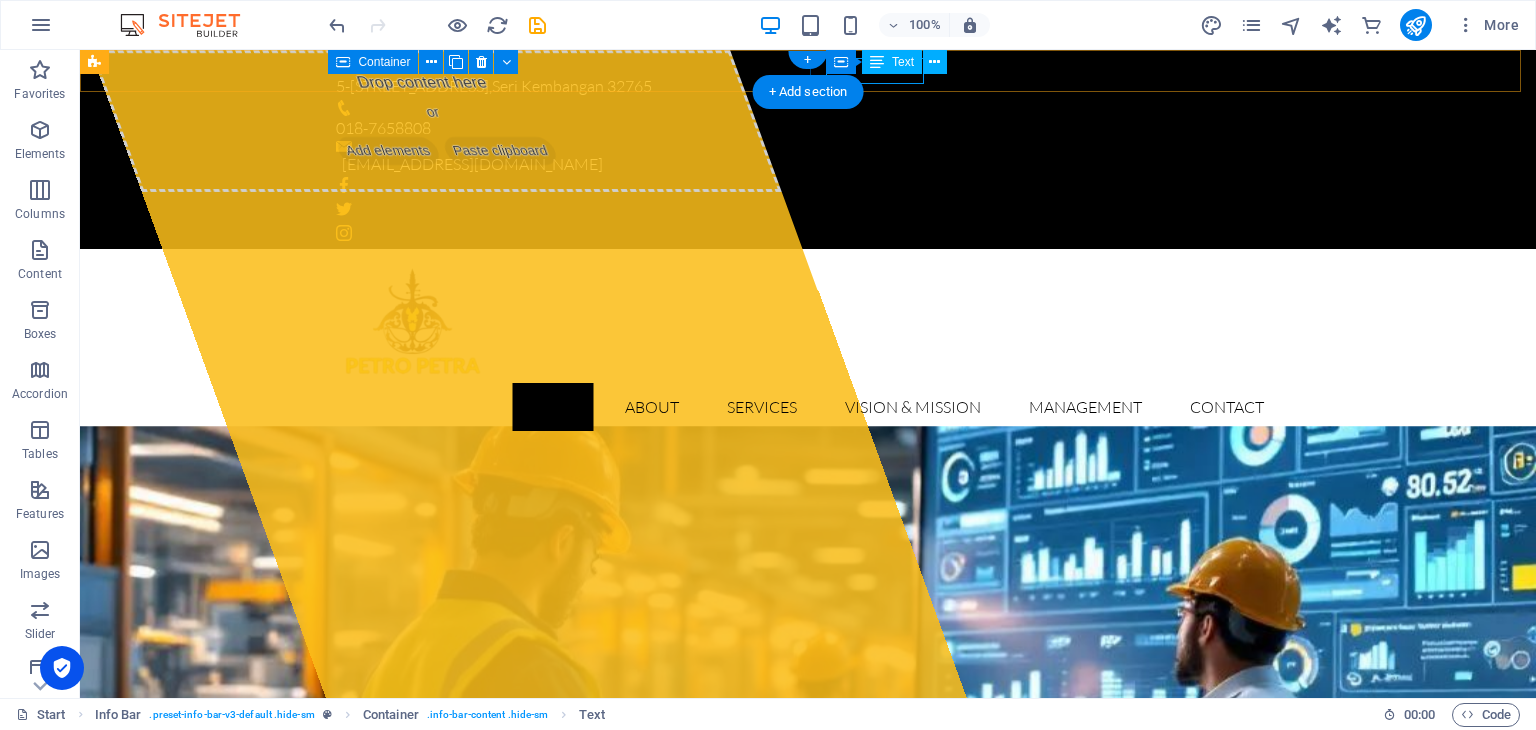 click on "018-7658808" at bounding box center (800, 129) 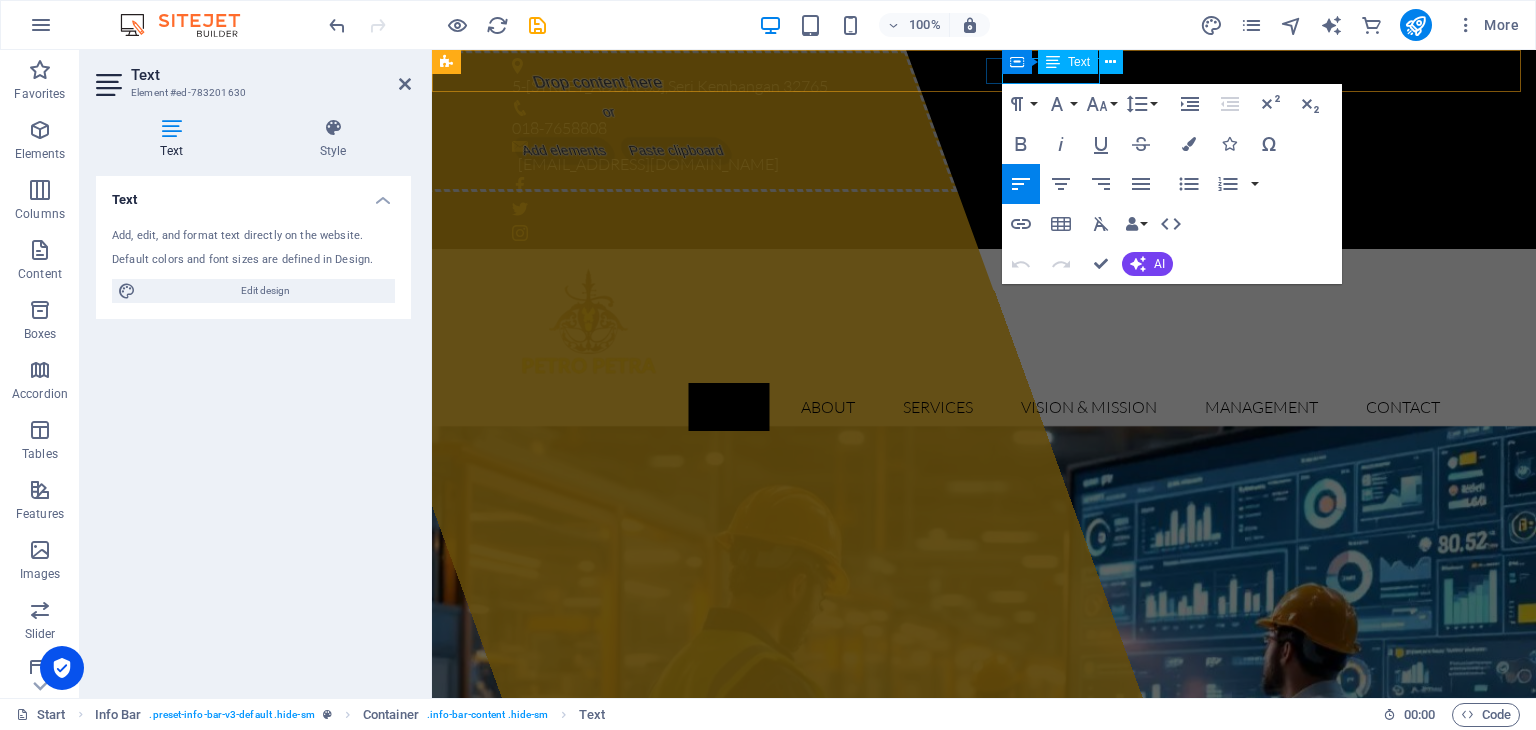 click on "018-7658808" at bounding box center [976, 129] 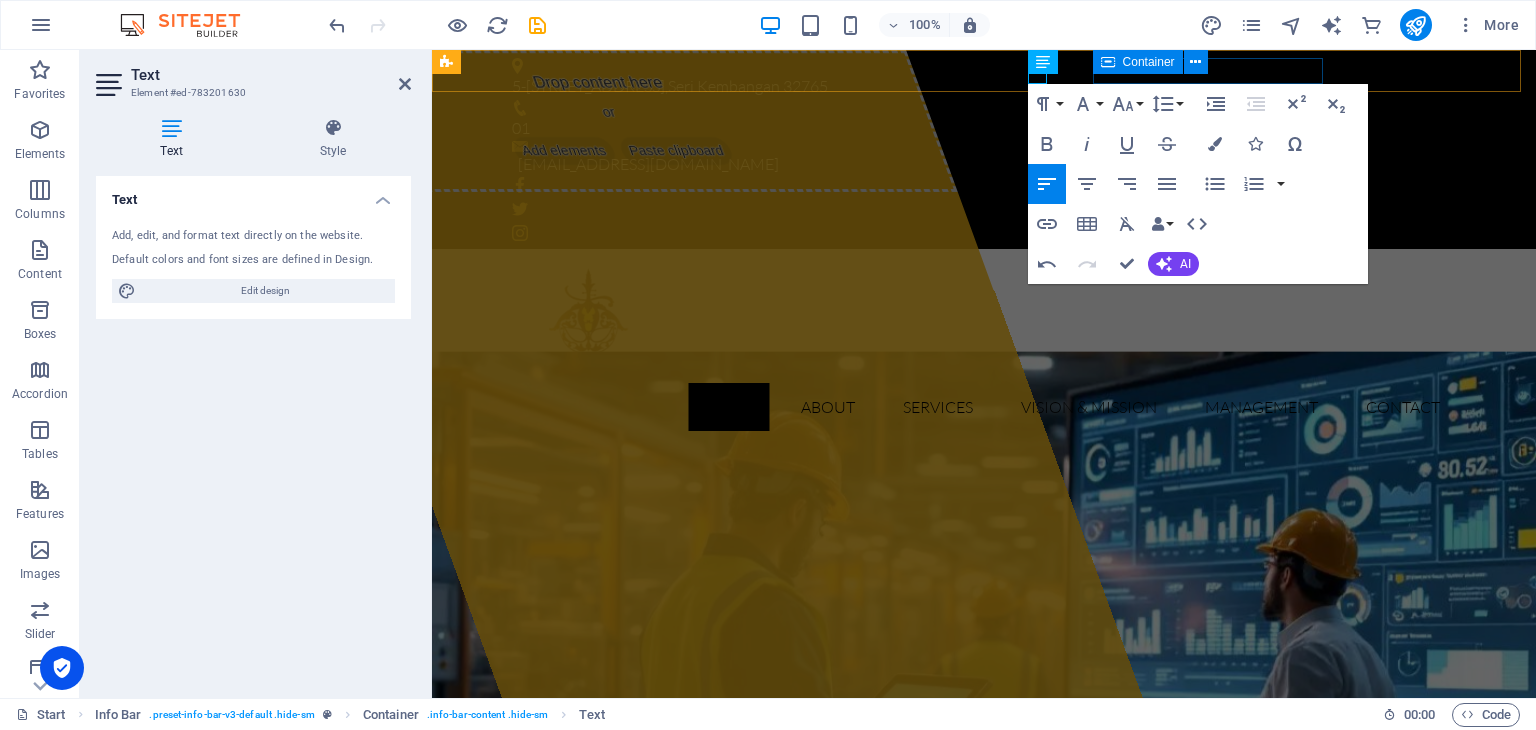 type 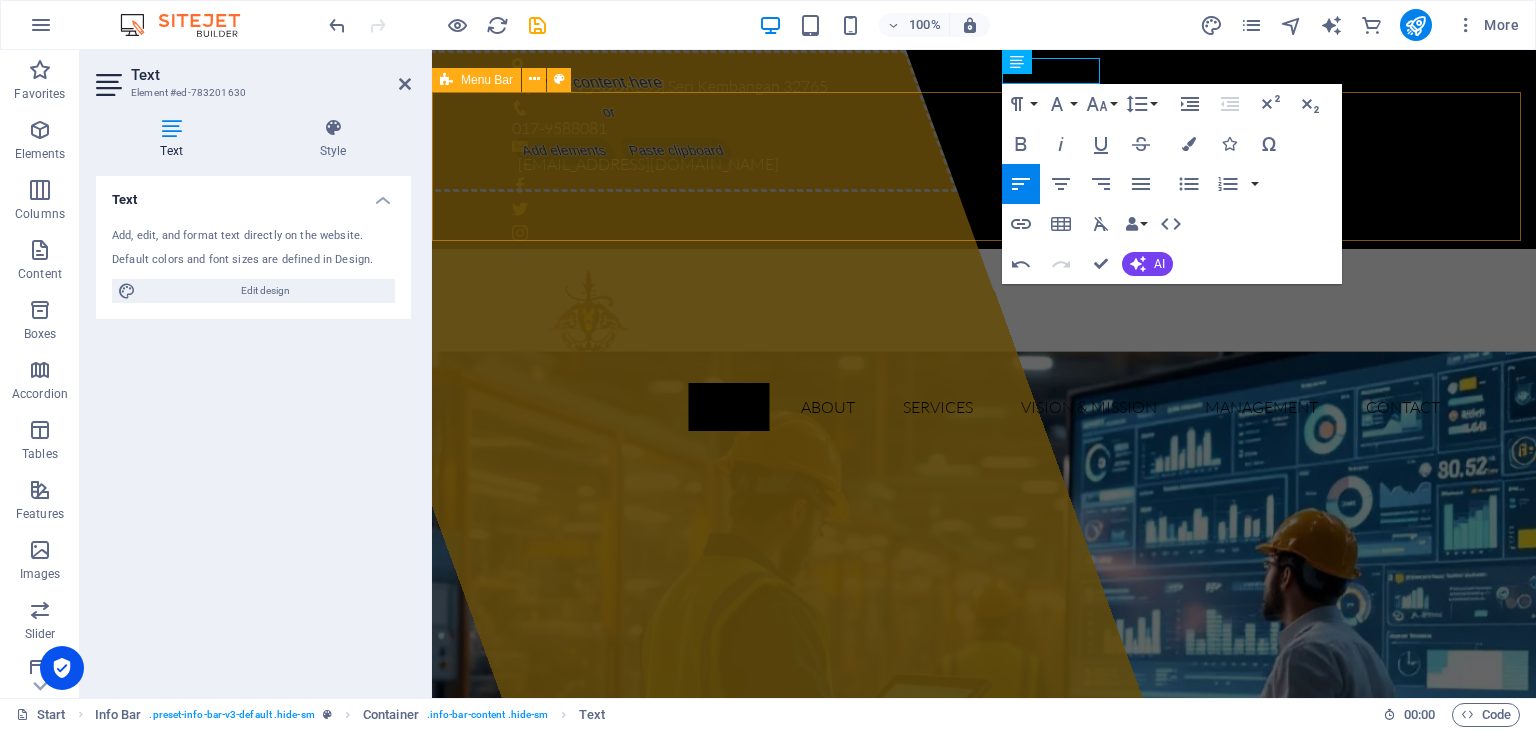 click on "Home About Services vision & mission Management Contact" at bounding box center [984, 347] 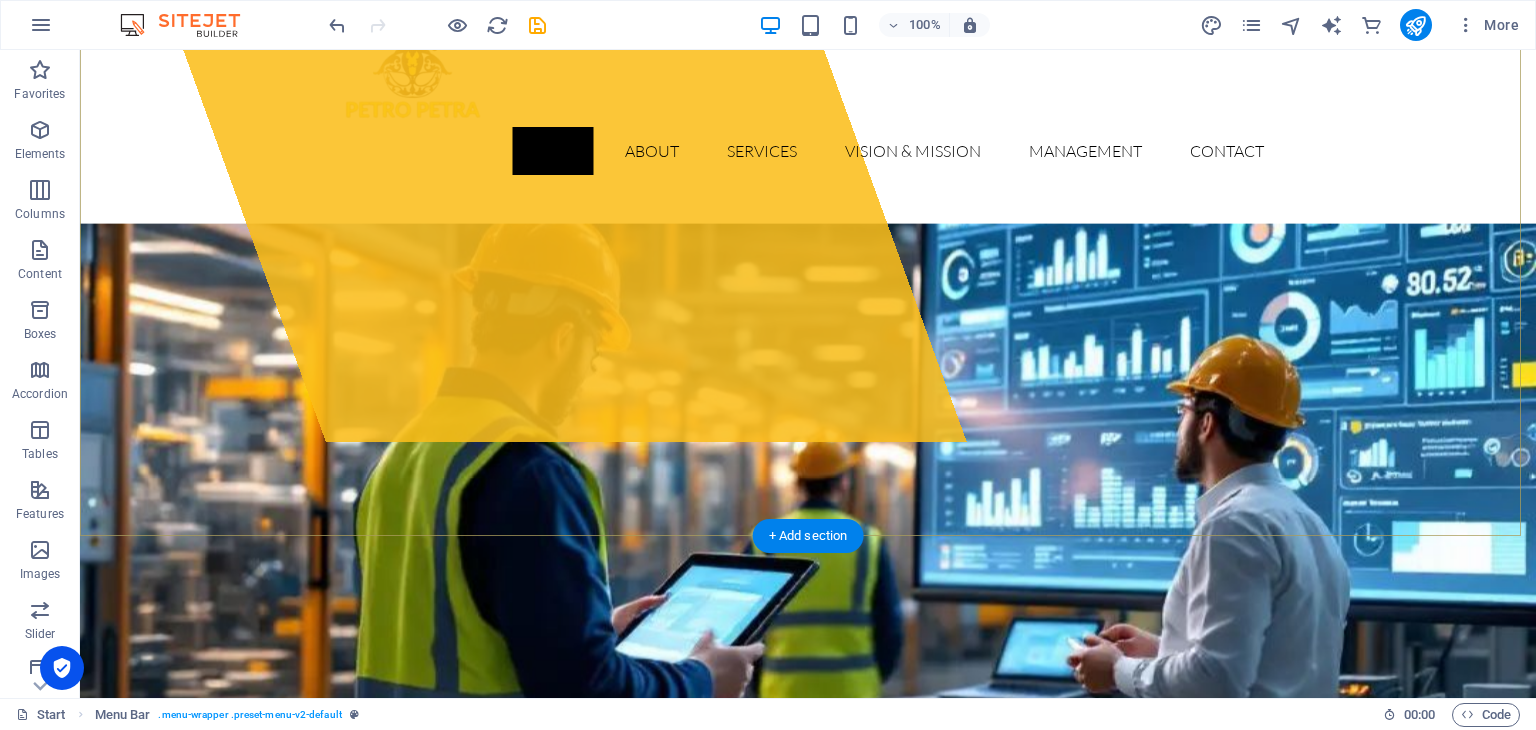 scroll, scrollTop: 256, scrollLeft: 0, axis: vertical 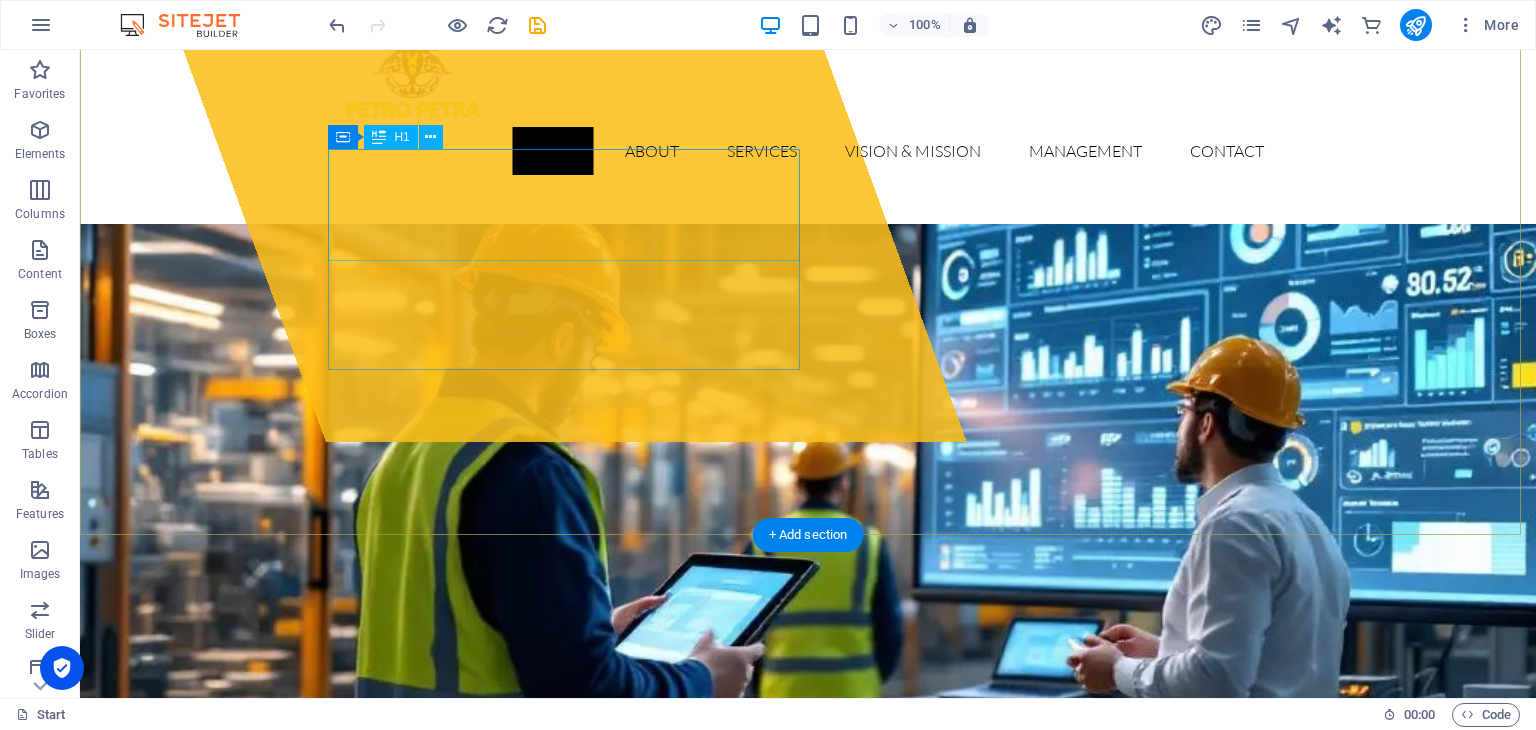 click on "[PERSON_NAME] SDN. BHD. (1438892-U)" at bounding box center (699, 898) 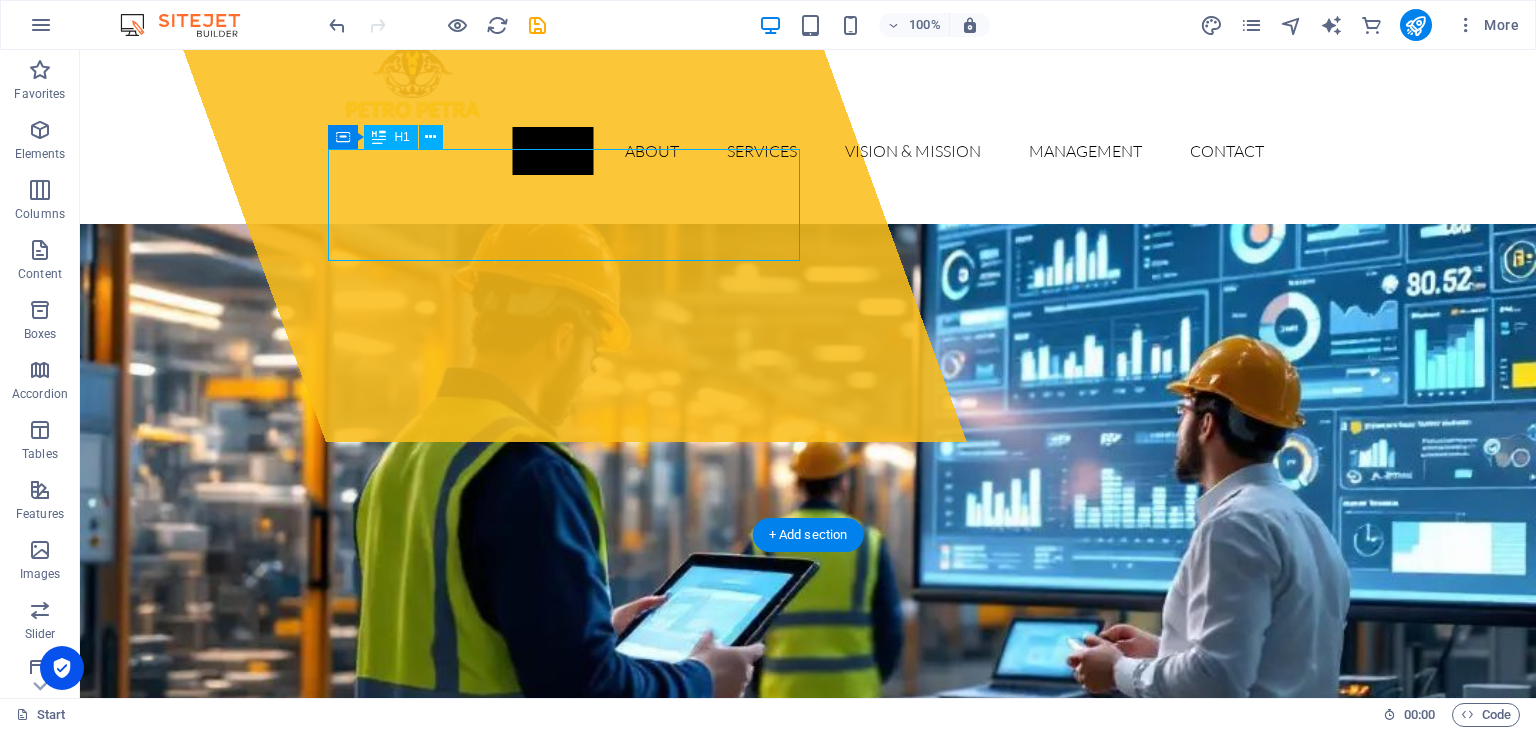 click on "[PERSON_NAME] SDN. BHD. (1438892-U)" at bounding box center (699, 898) 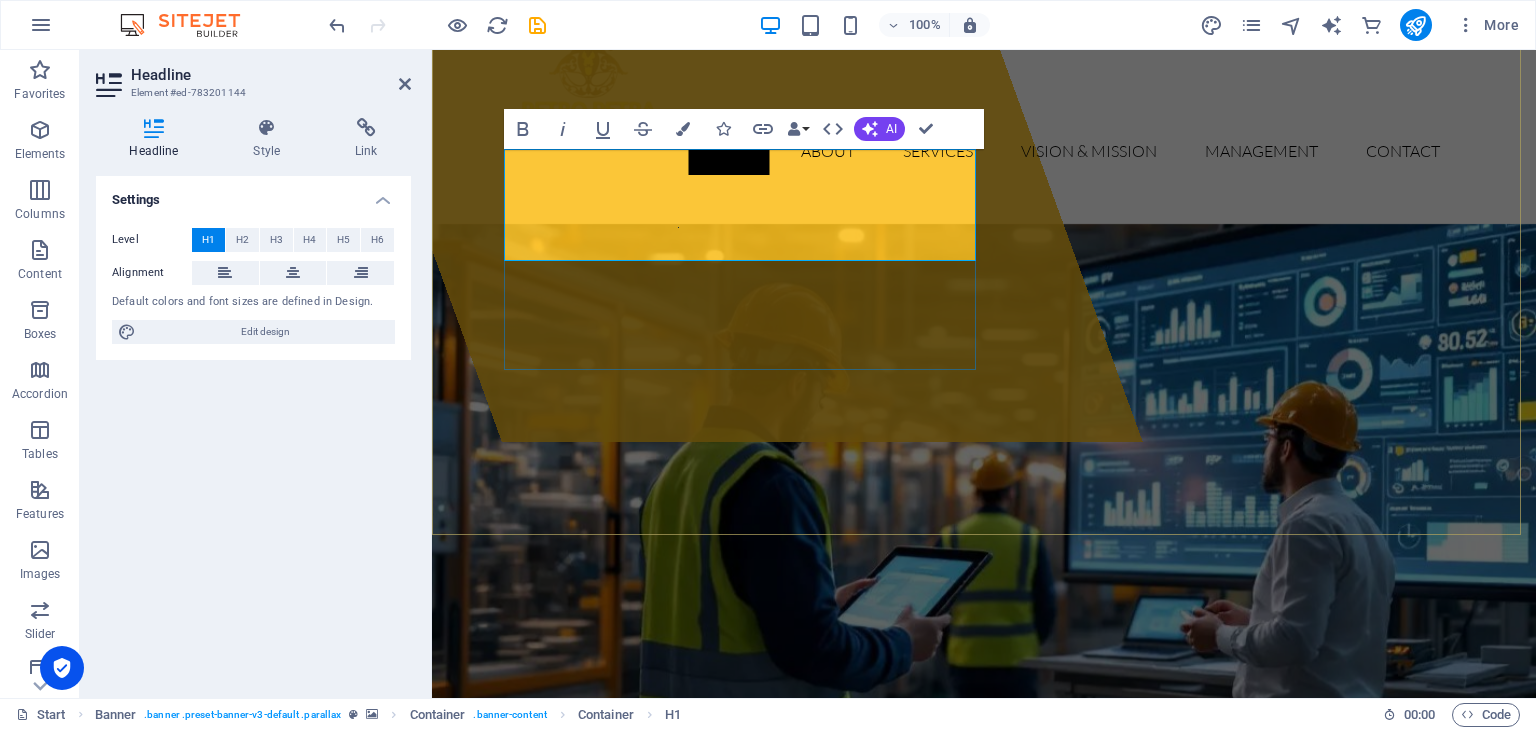 click on "[PERSON_NAME] SDN. BHD. (1438892-U)" at bounding box center [984, 899] 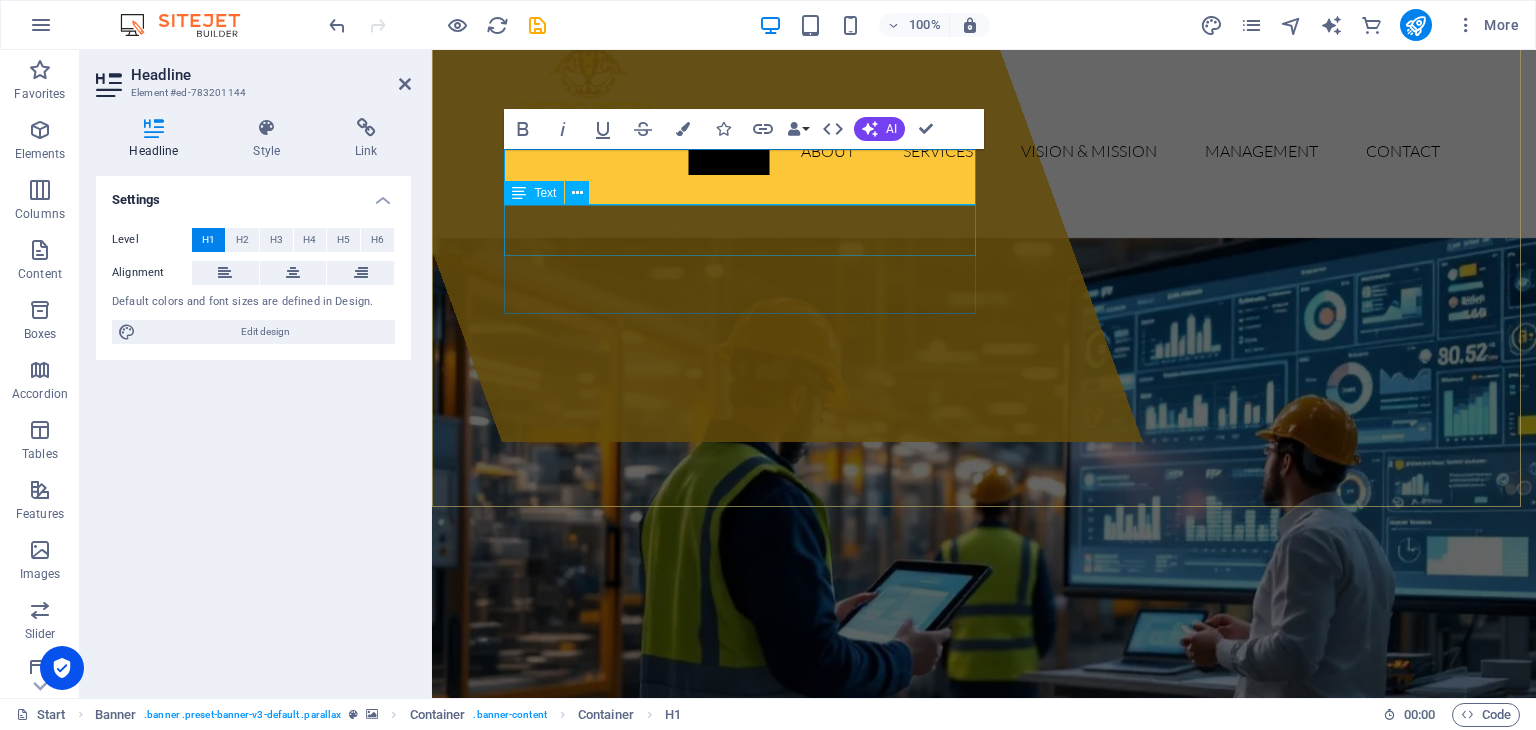 scroll, scrollTop: 284, scrollLeft: 0, axis: vertical 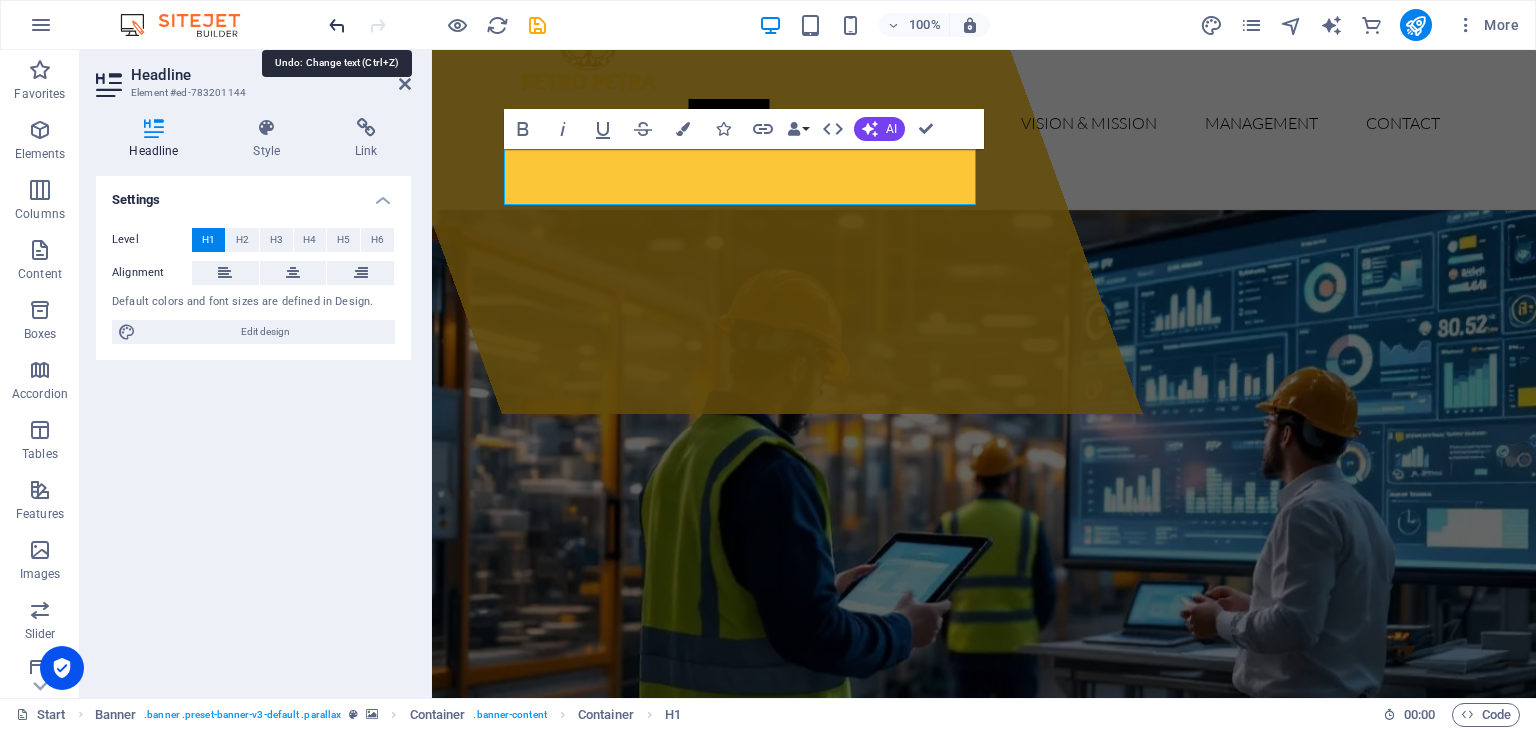 click at bounding box center (337, 25) 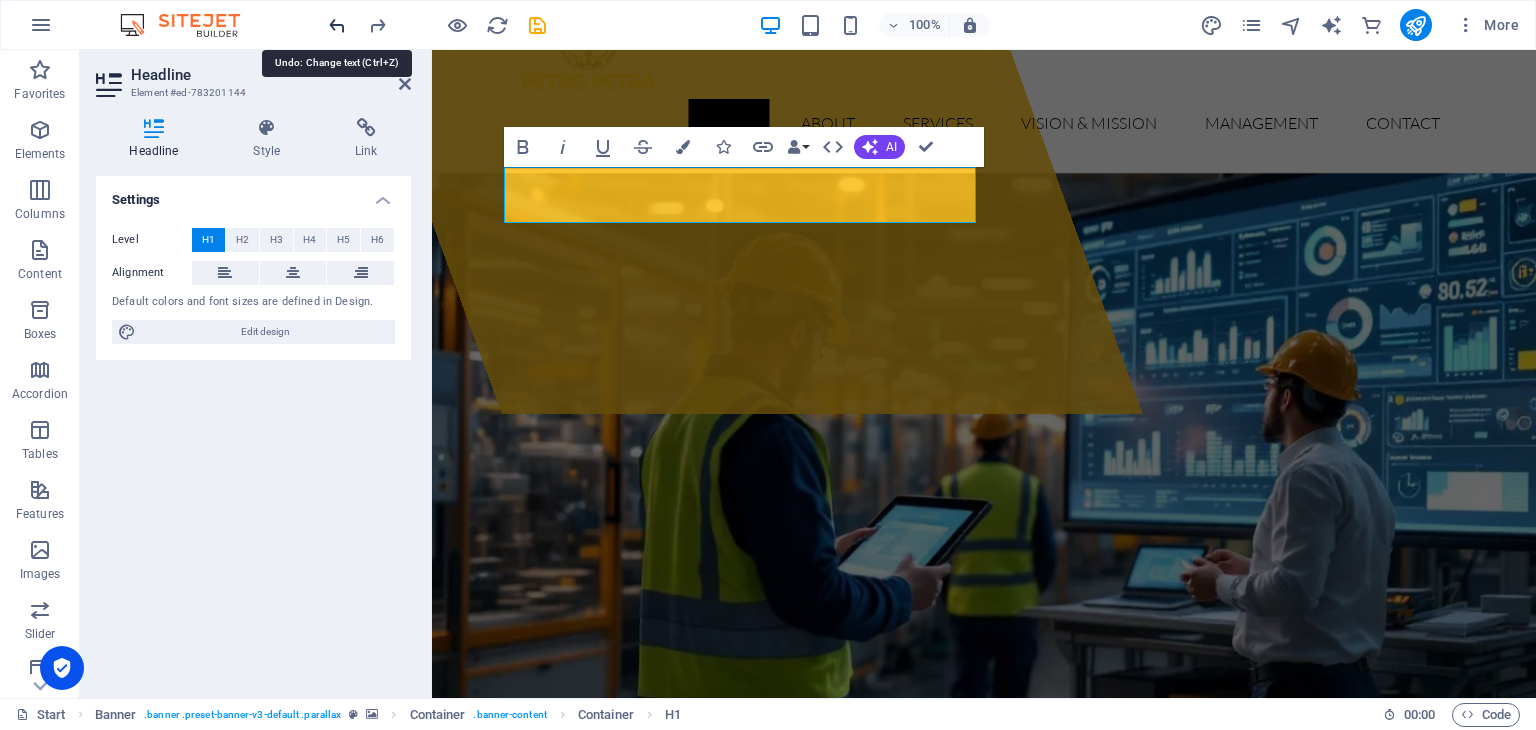 scroll, scrollTop: 0, scrollLeft: 0, axis: both 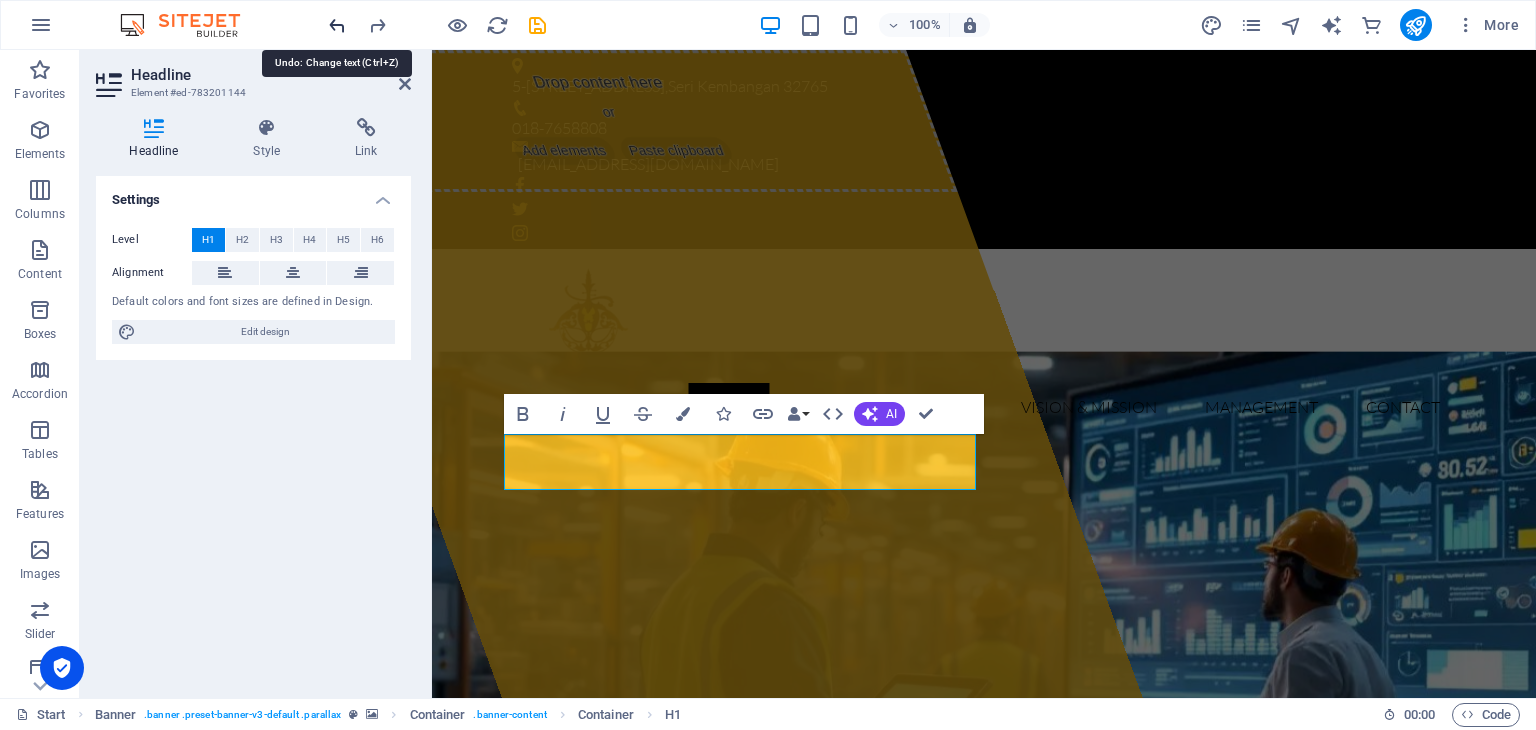click at bounding box center (337, 25) 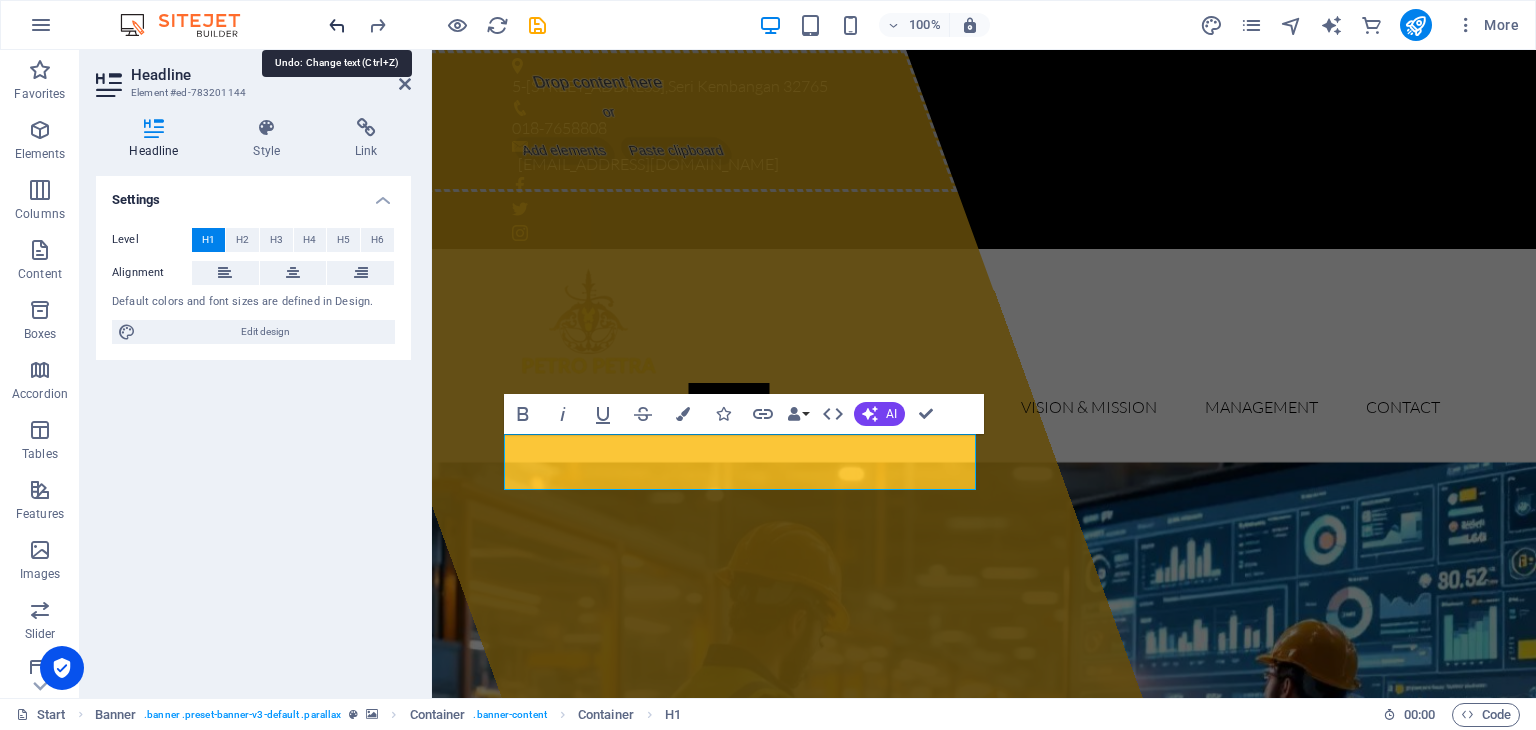 scroll, scrollTop: 7657, scrollLeft: 0, axis: vertical 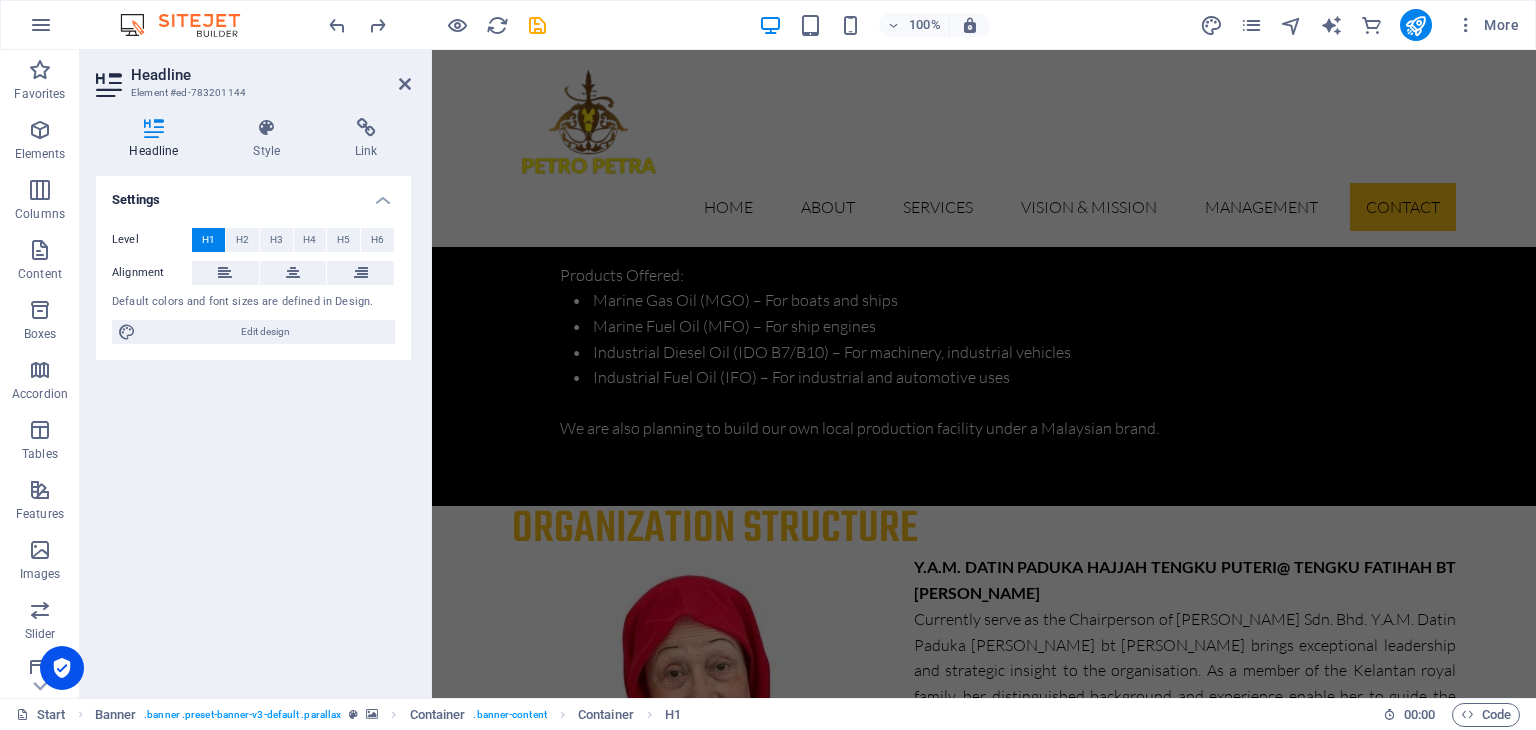 click on "Headline Element #ed-783201144" at bounding box center [253, 76] 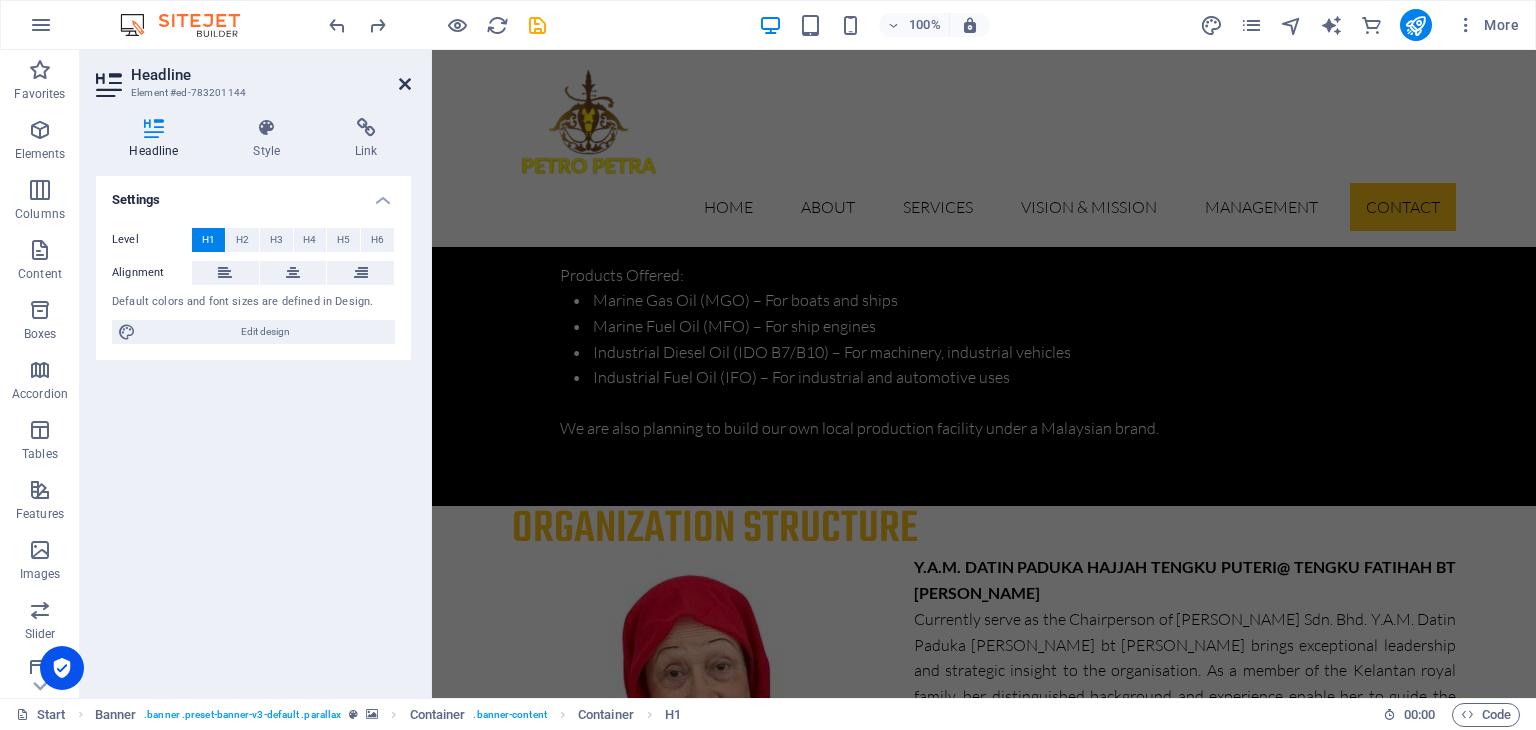 click at bounding box center (405, 84) 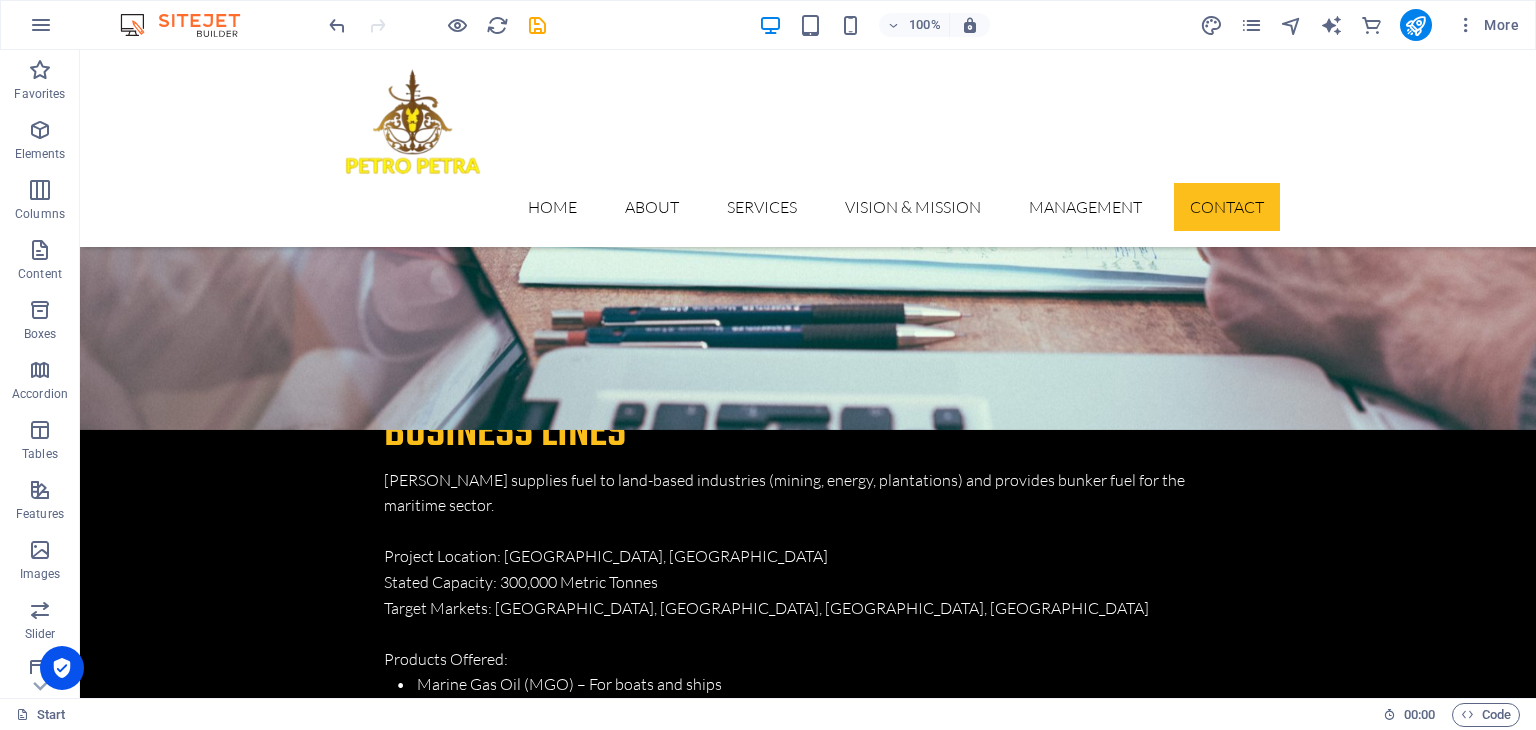 scroll, scrollTop: 7401, scrollLeft: 0, axis: vertical 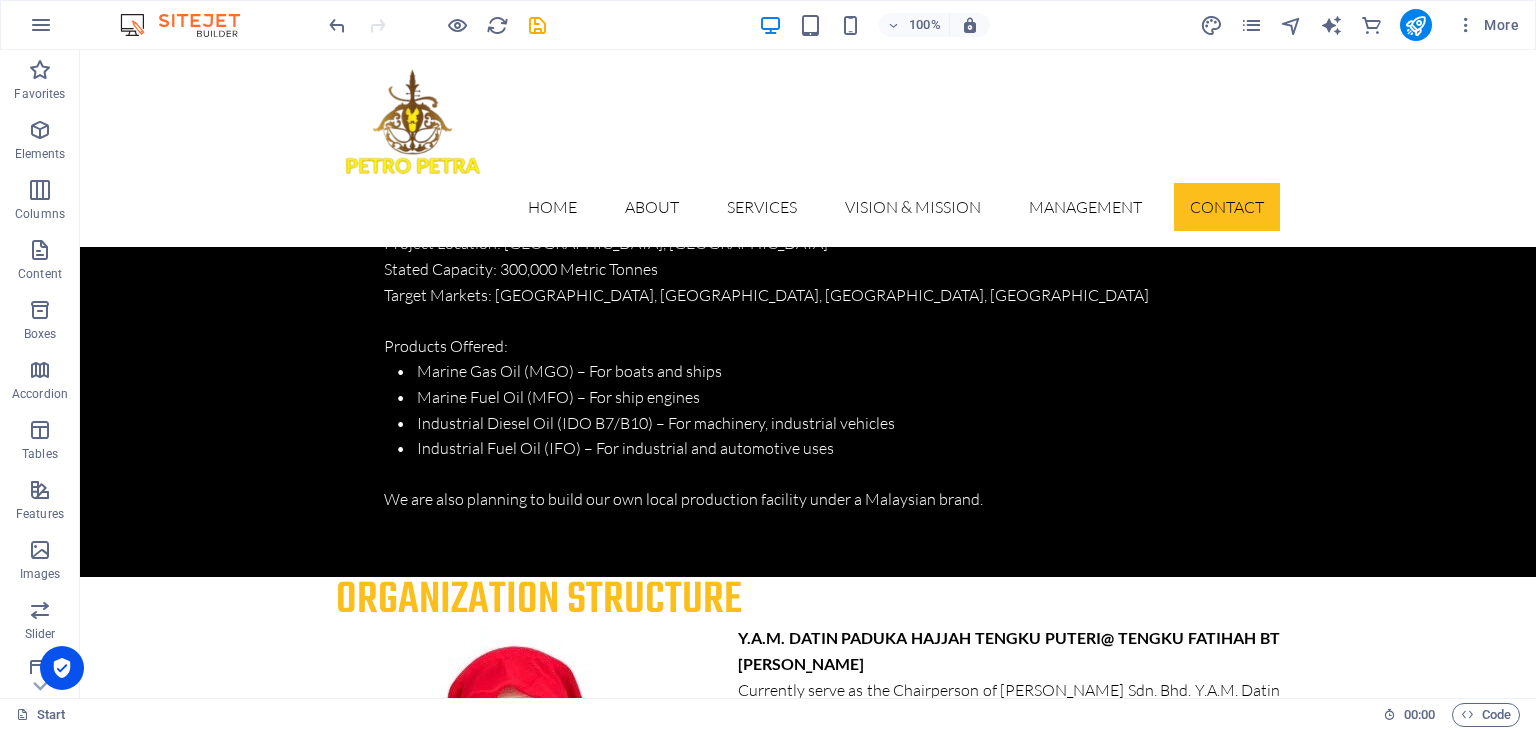 click at bounding box center [437, 25] 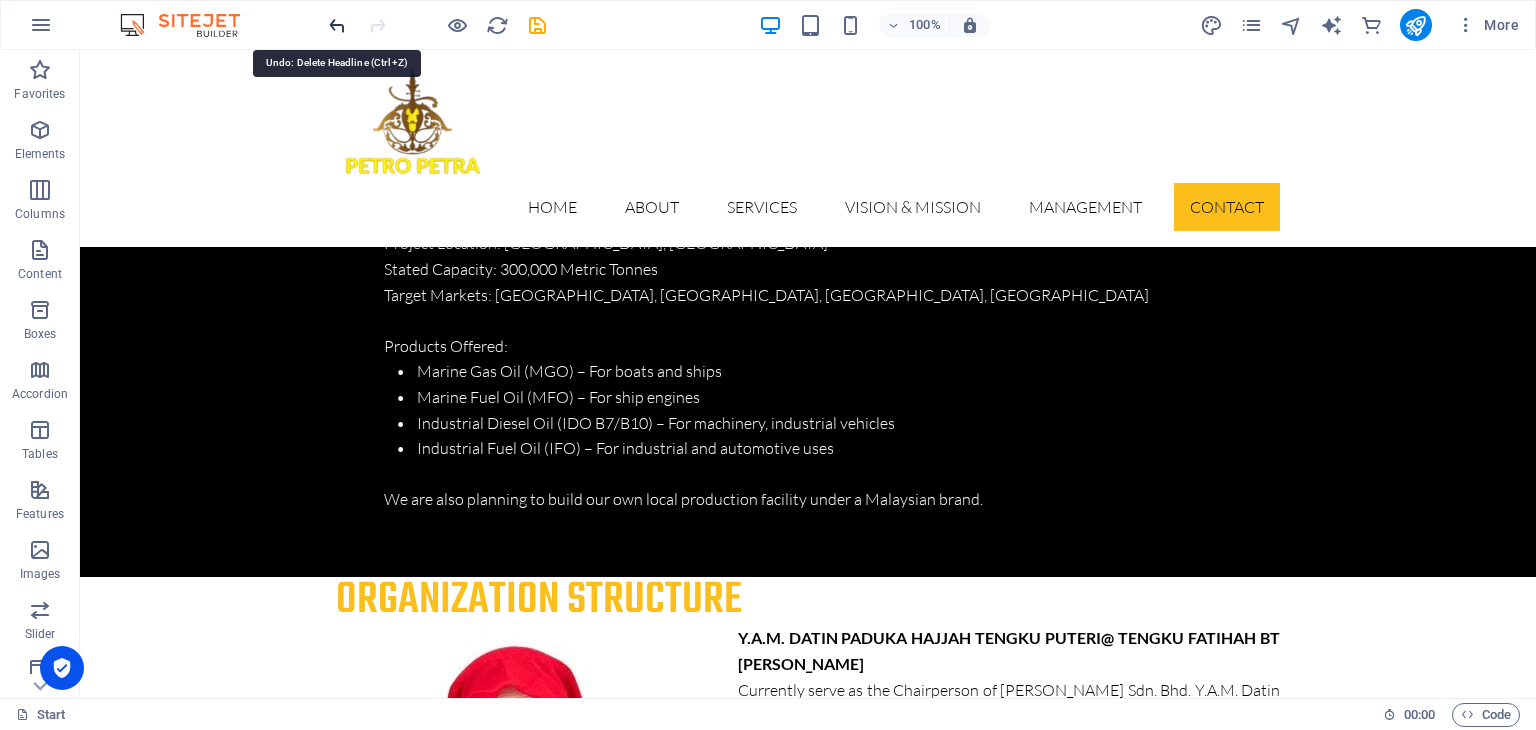 click at bounding box center [337, 25] 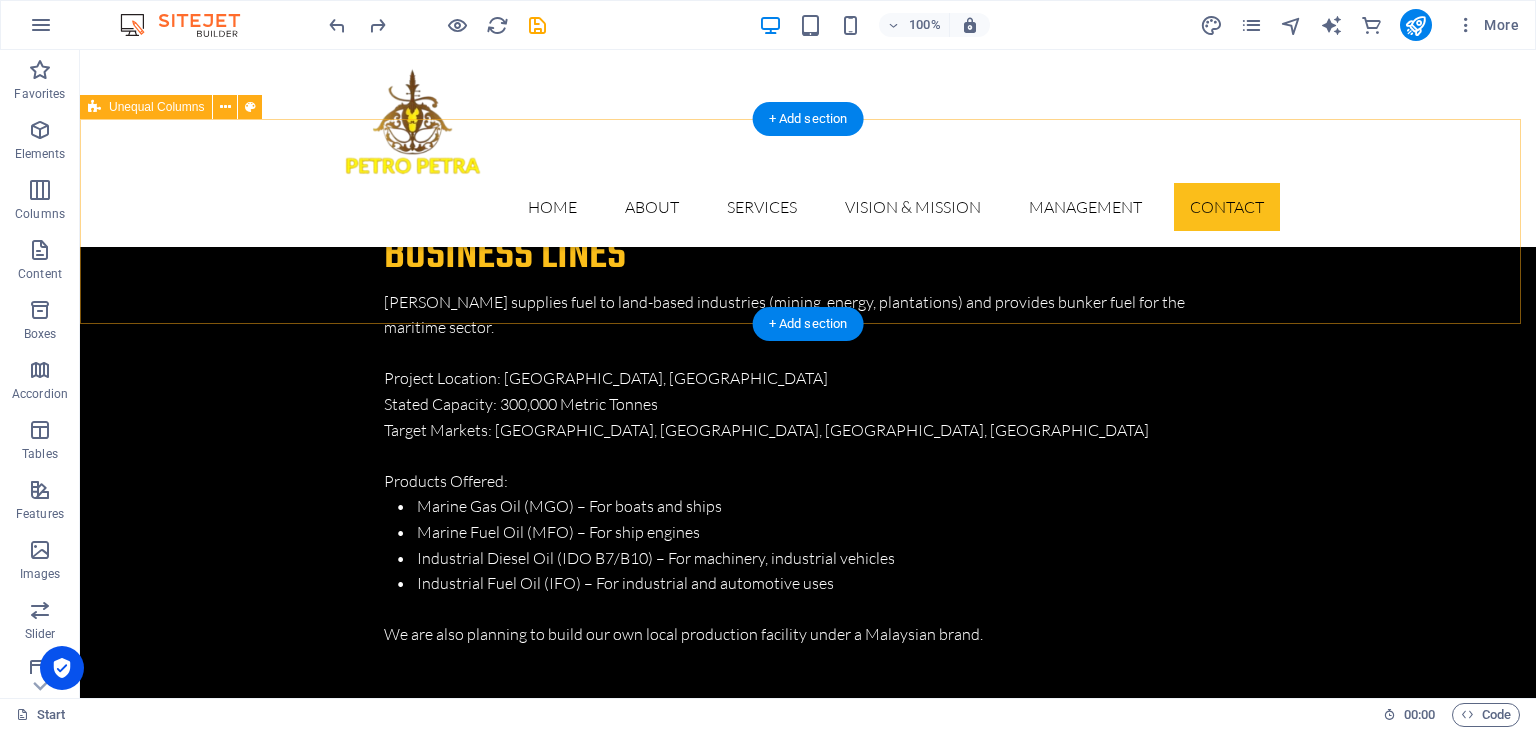 scroll, scrollTop: 7401, scrollLeft: 0, axis: vertical 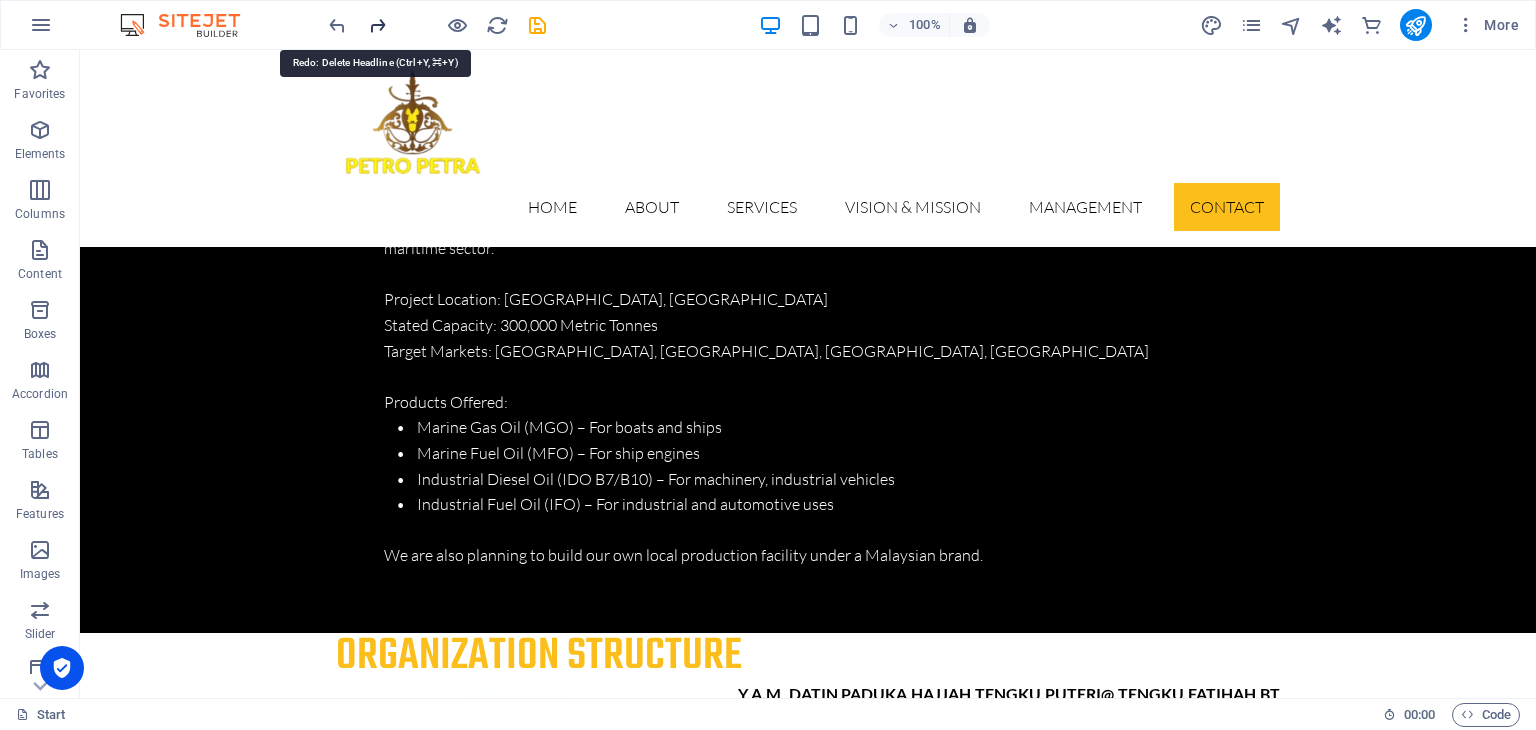 click at bounding box center [377, 25] 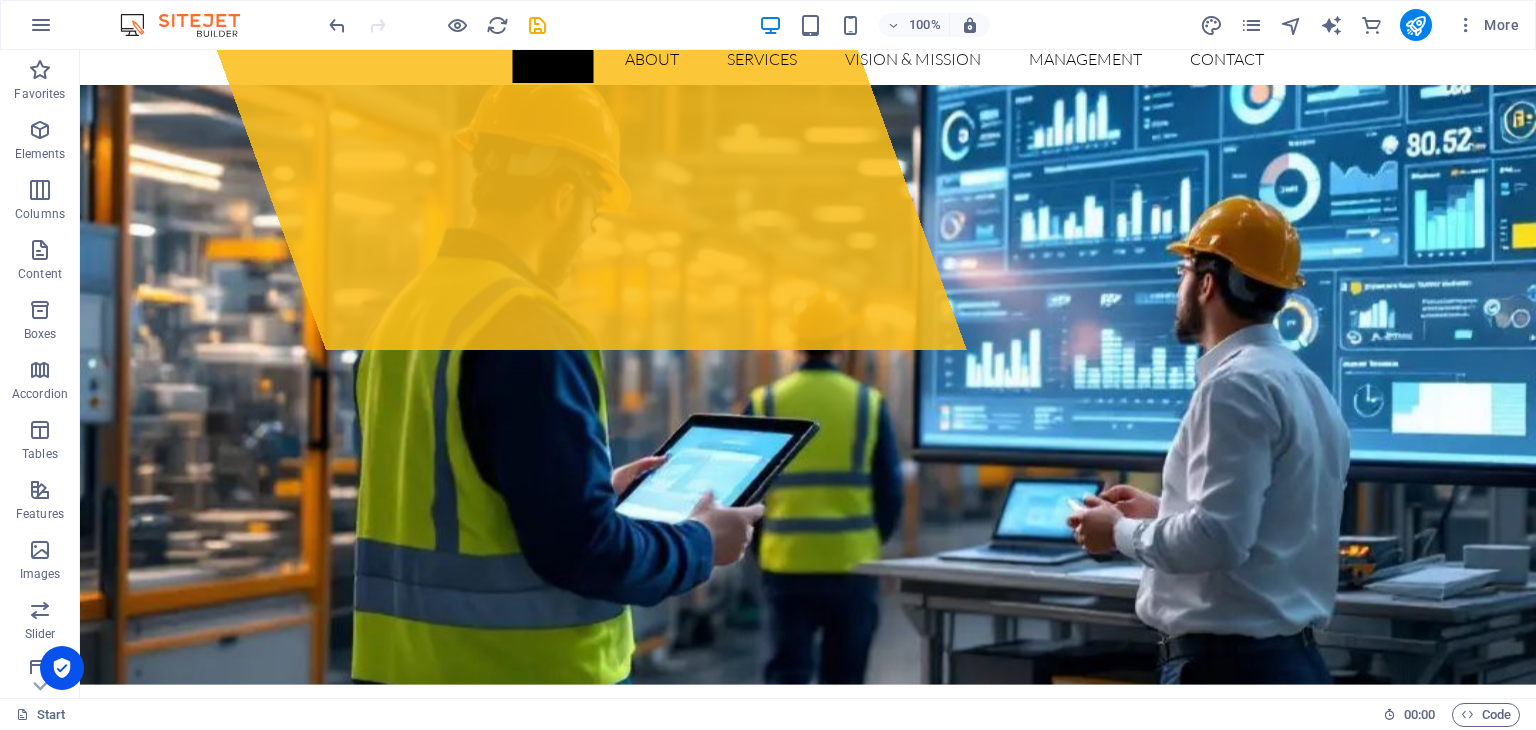scroll, scrollTop: 12, scrollLeft: 0, axis: vertical 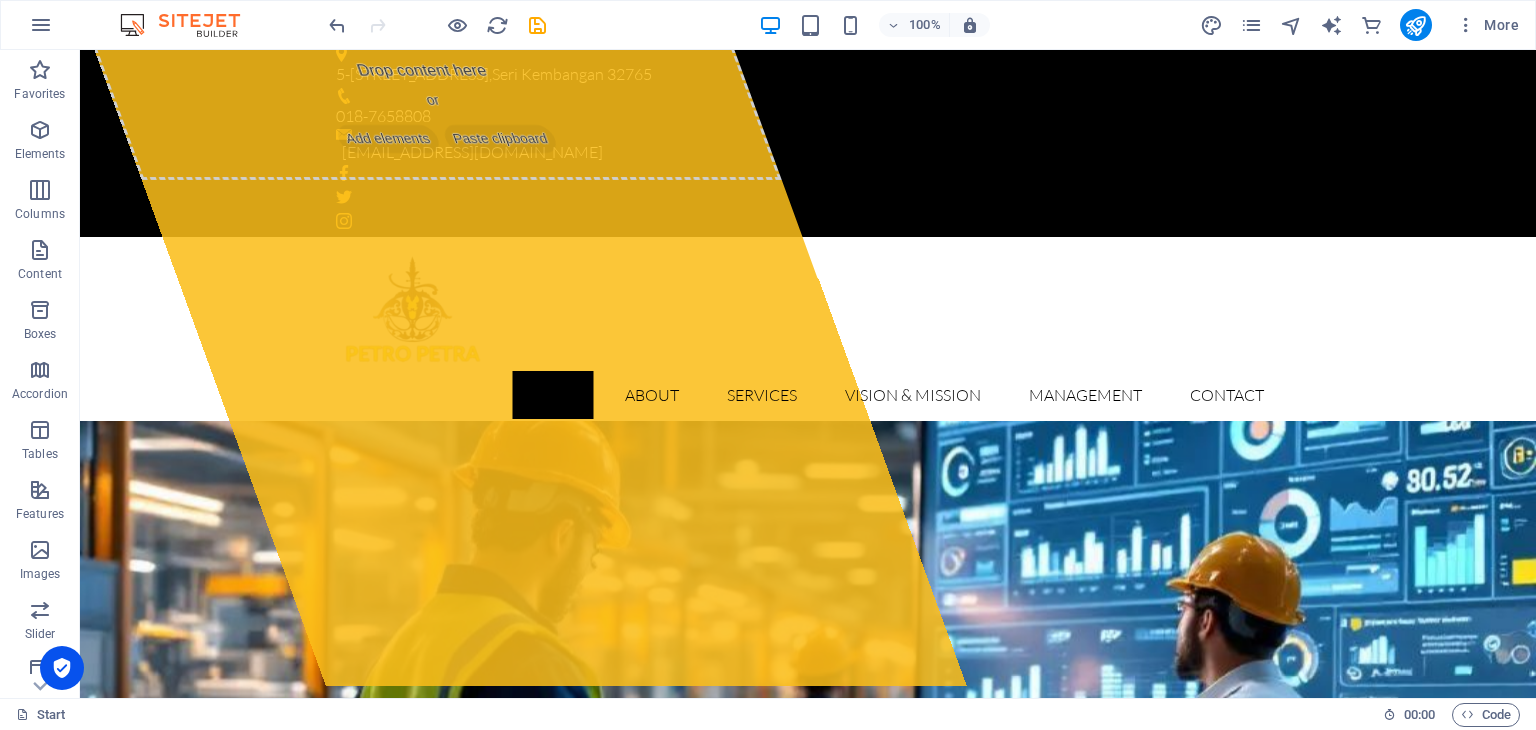click at bounding box center (437, 25) 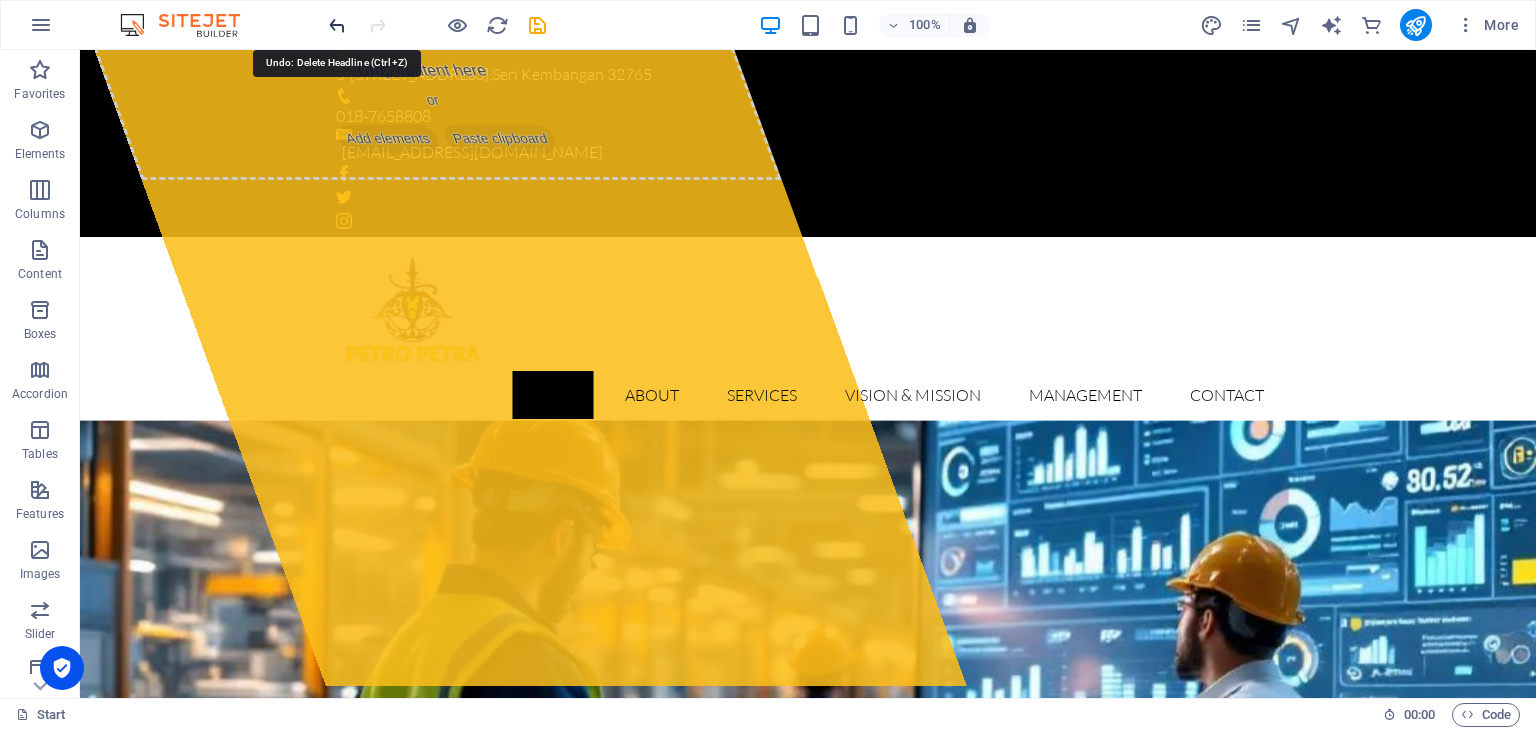 click at bounding box center [337, 25] 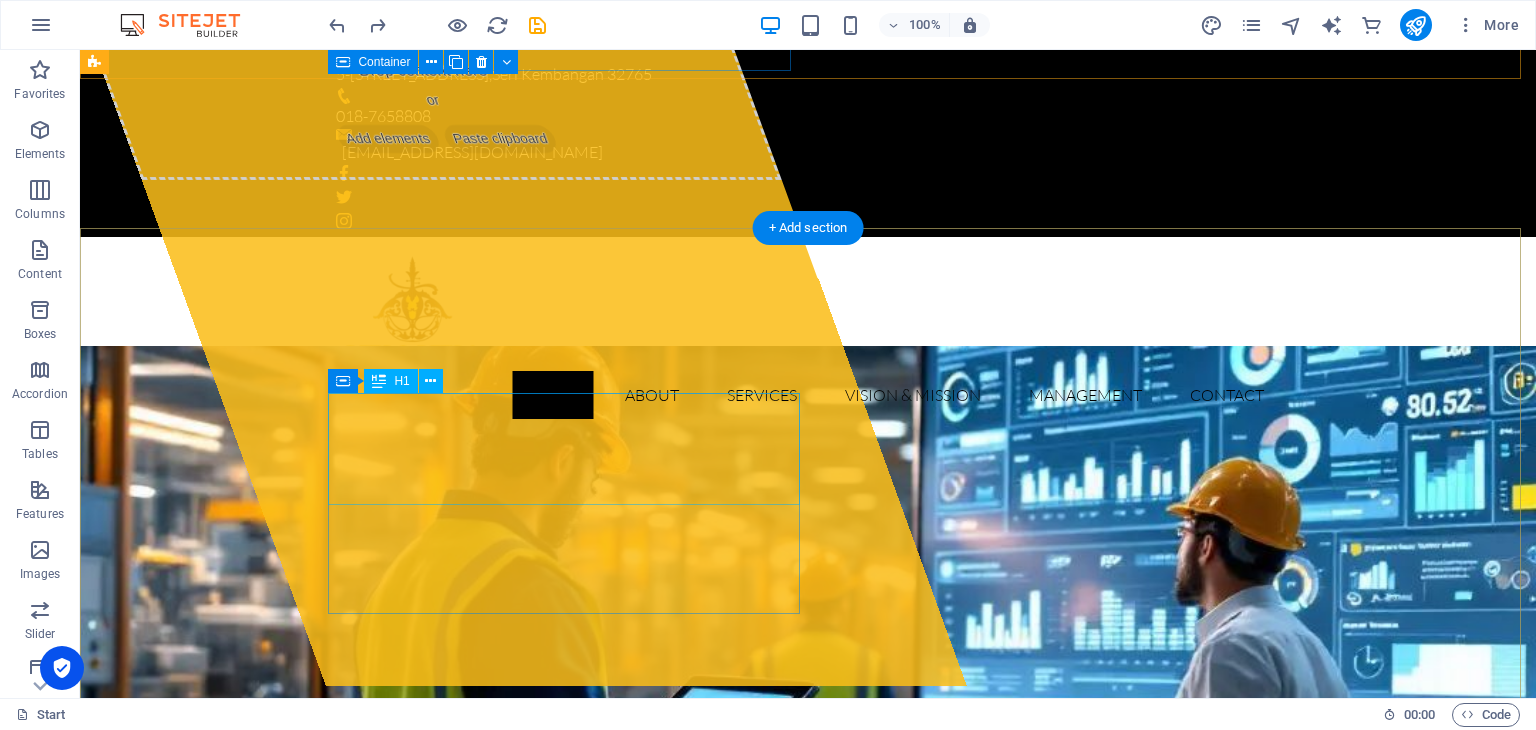 click on "[PERSON_NAME] SDN. BHD. (1438892-U)" at bounding box center [699, 1142] 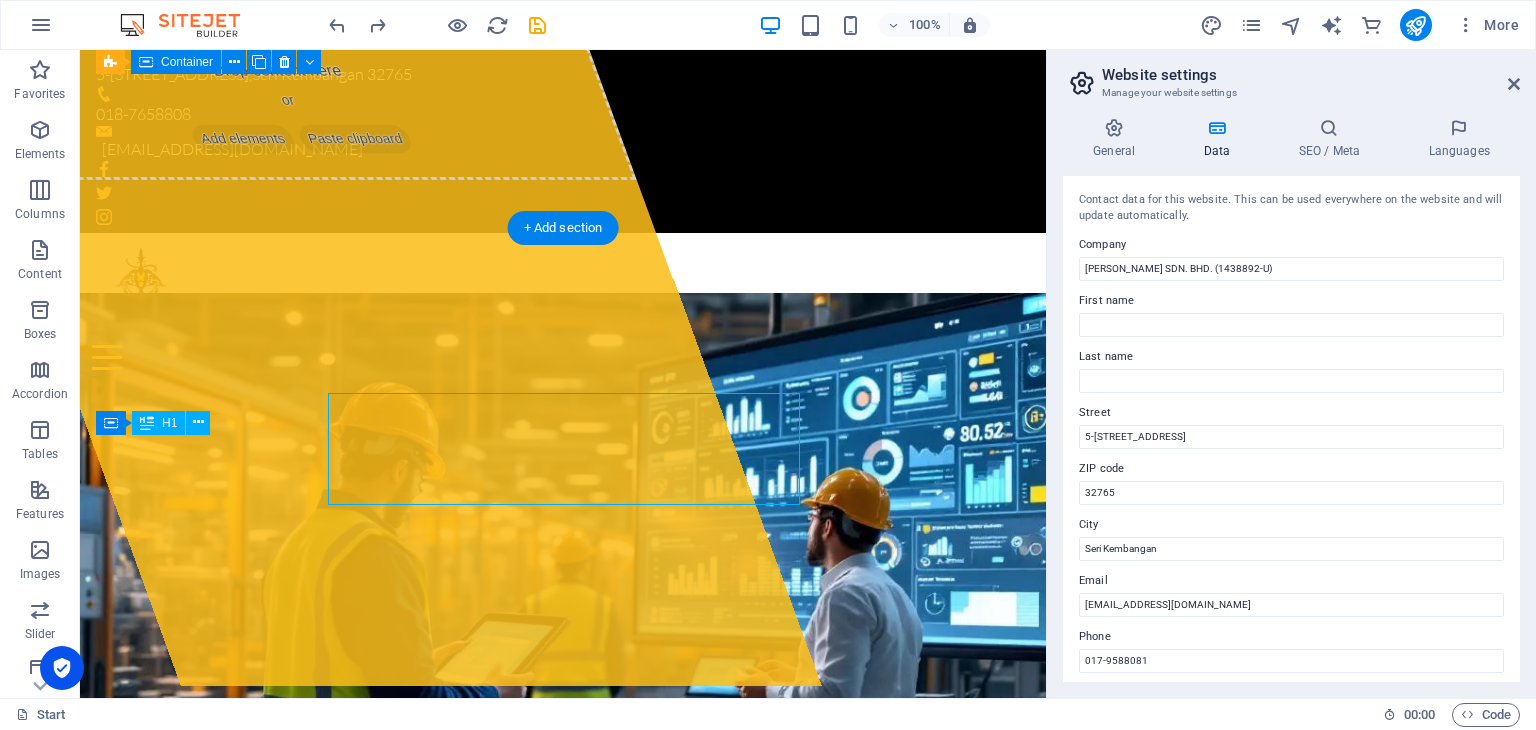 click on "[PERSON_NAME] SDN. BHD. (1438892-U)" at bounding box center [404, 1085] 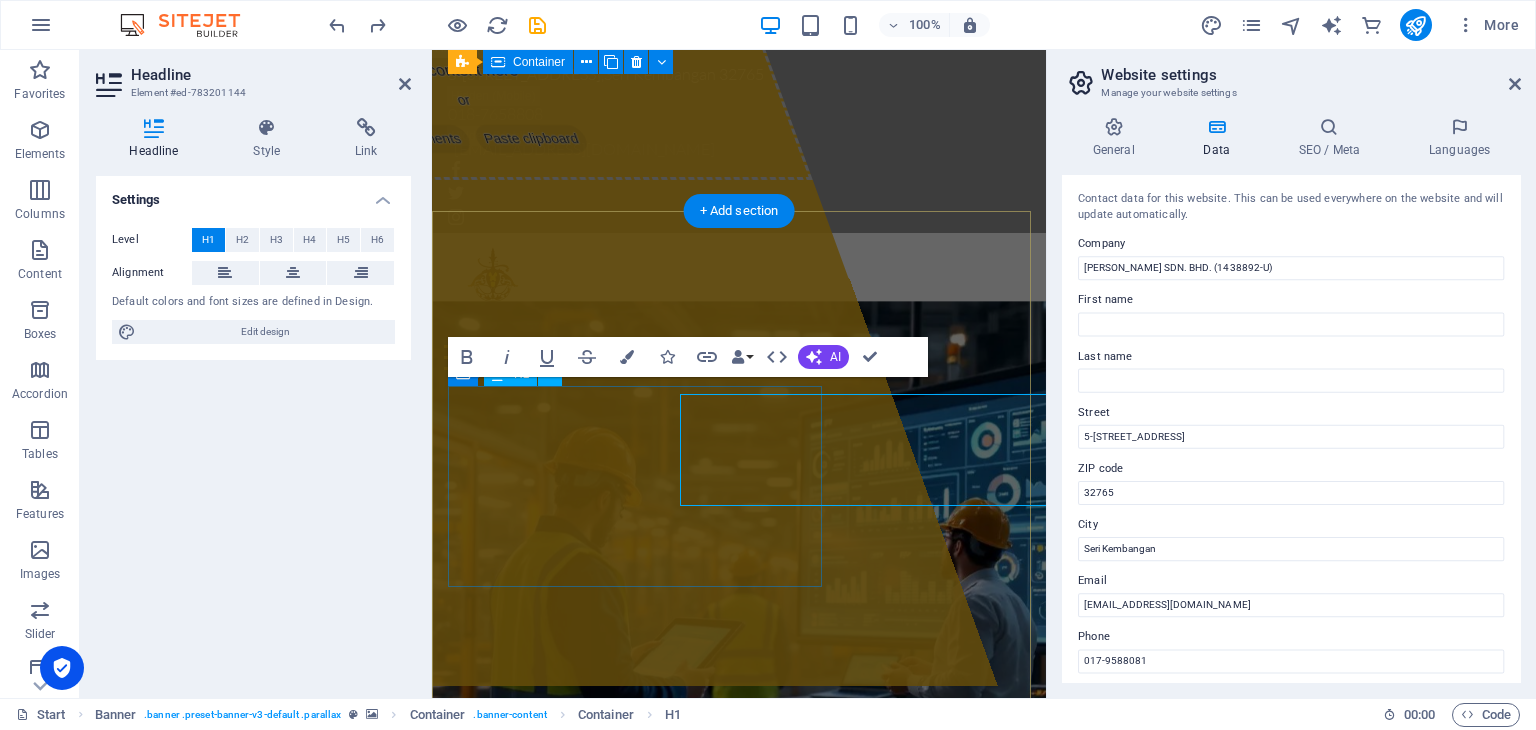 scroll, scrollTop: 2, scrollLeft: 0, axis: vertical 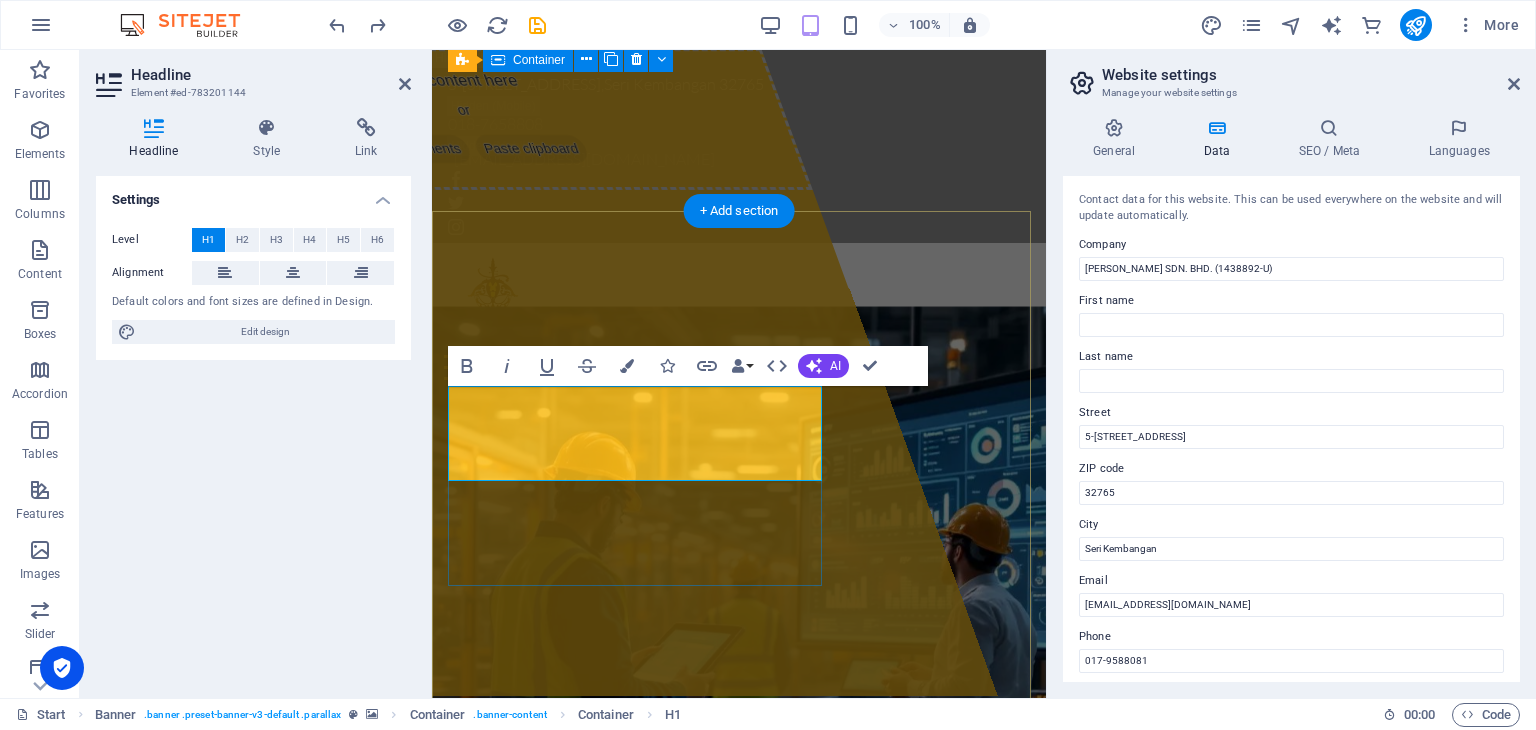 click on "[PERSON_NAME] SDN. BHD. (1438892-U)" at bounding box center [739, 1119] 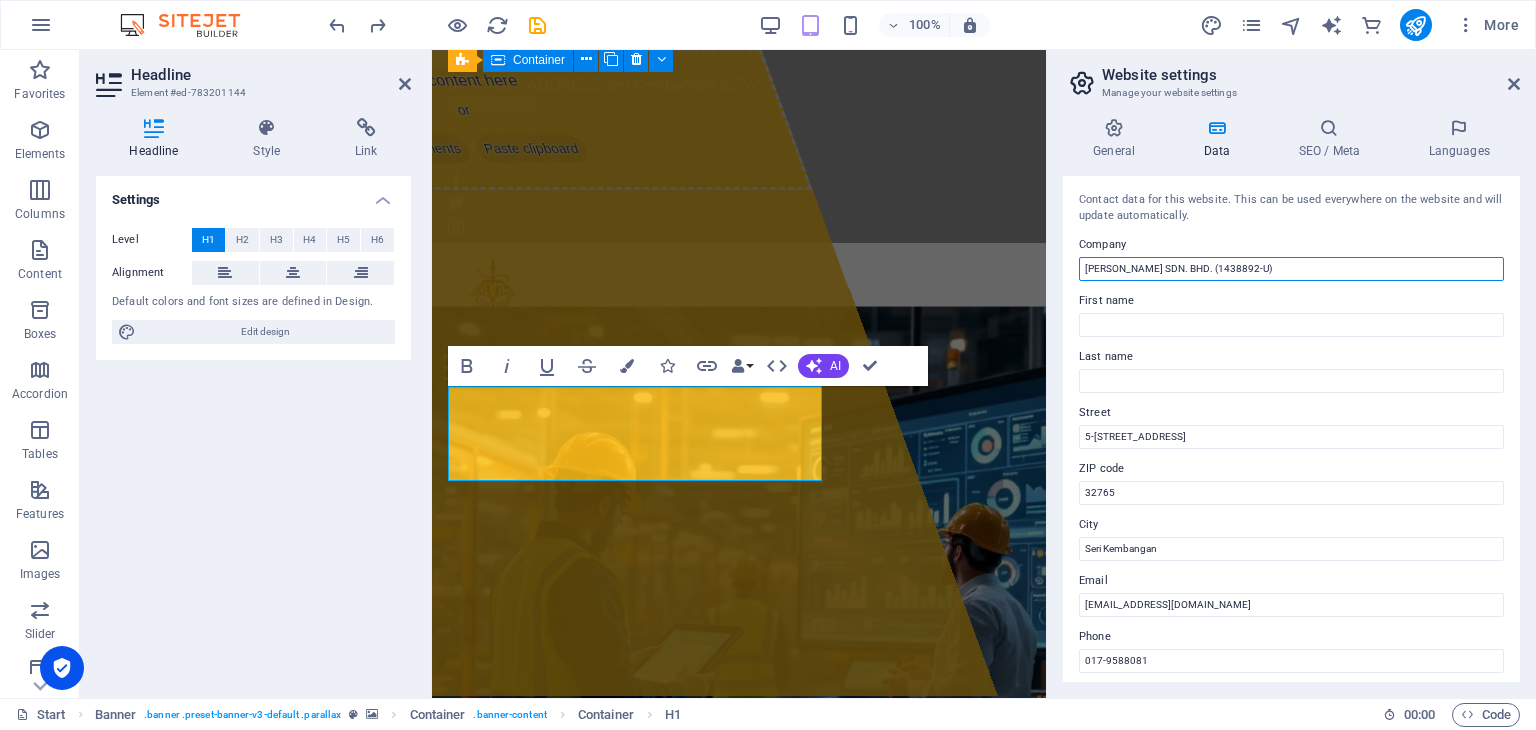 drag, startPoint x: 1198, startPoint y: 271, endPoint x: 1395, endPoint y: 256, distance: 197.57024 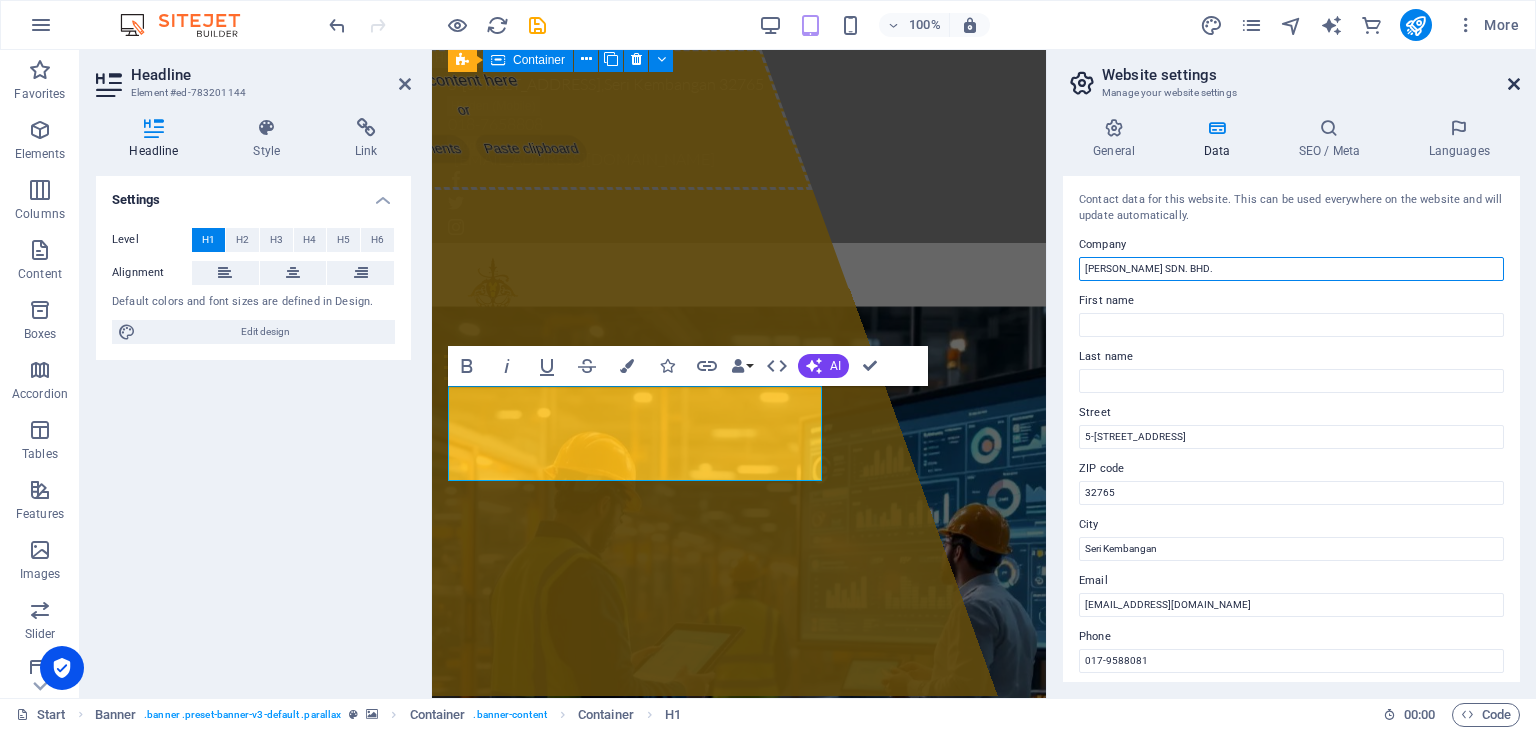 type on "[PERSON_NAME] SDN. BHD." 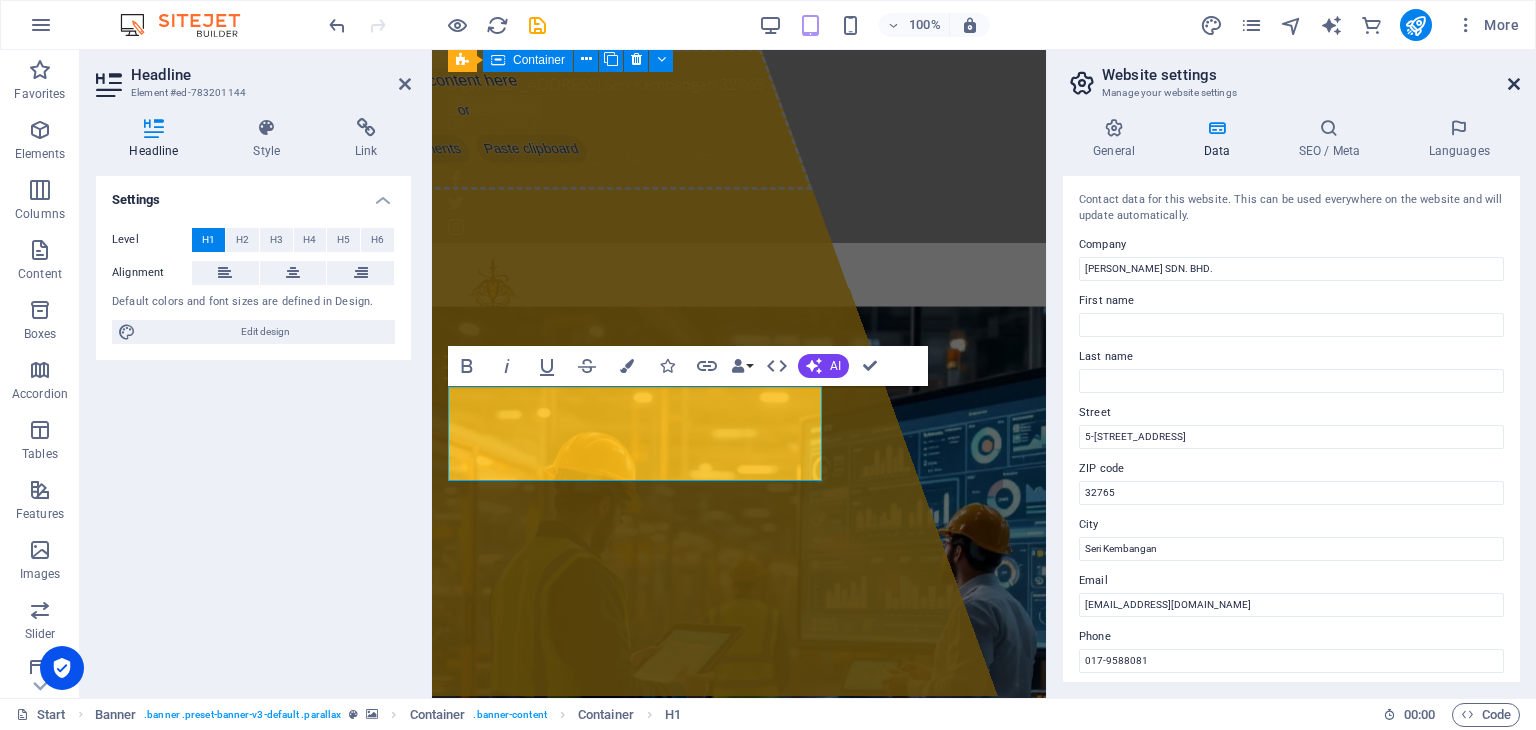 click at bounding box center [1514, 84] 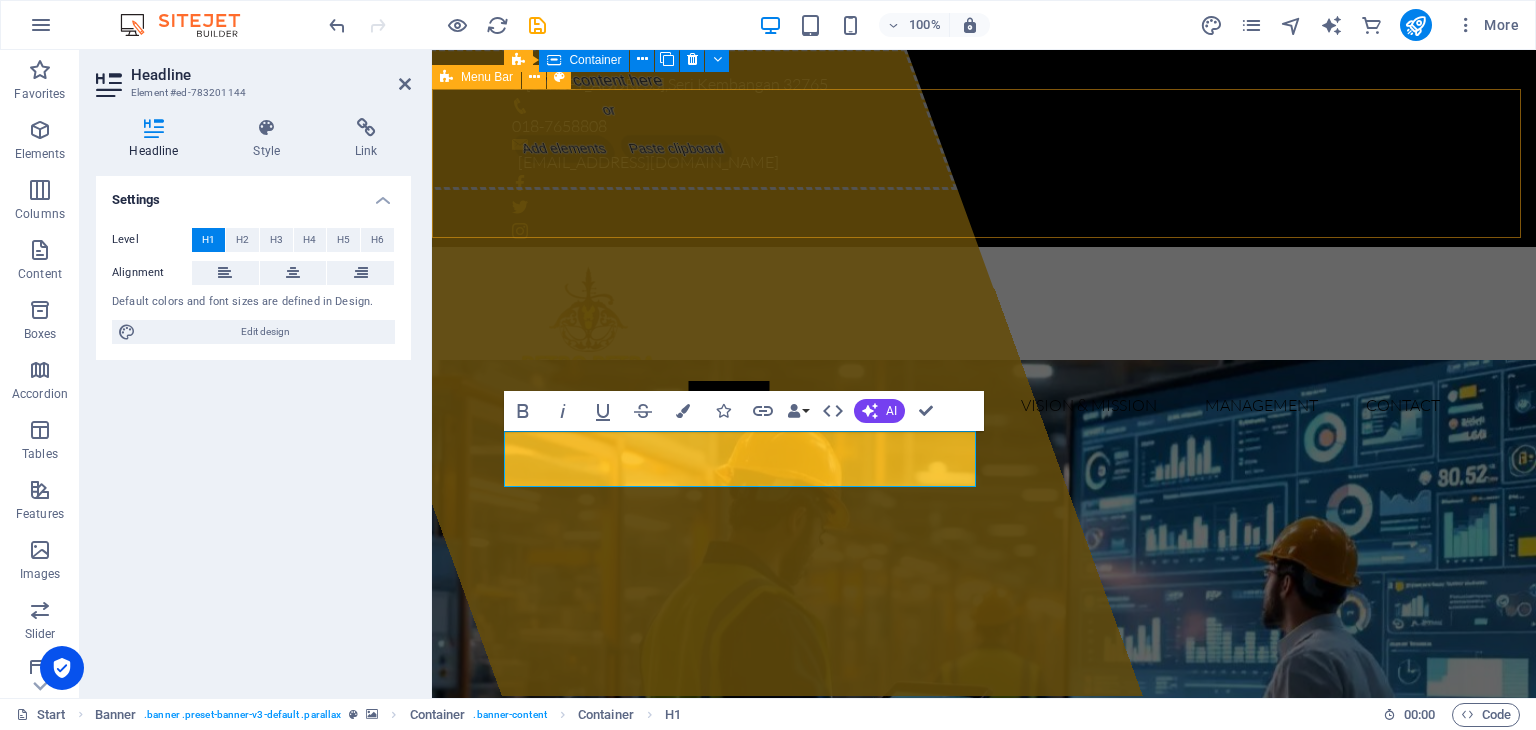 click on "Home About Services vision & mission Management Contact" at bounding box center [984, 345] 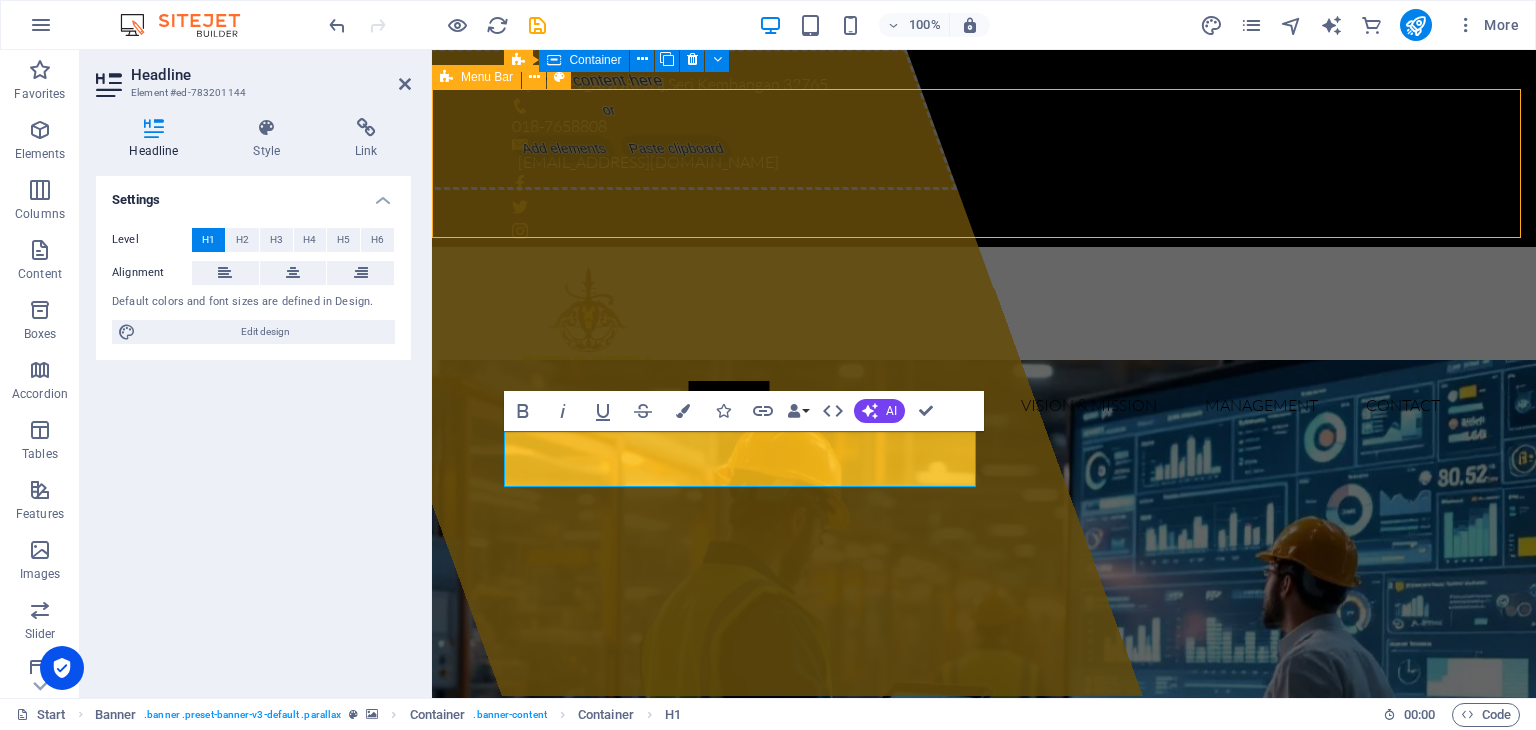 click on "Home About Services vision & mission Management Contact" at bounding box center [984, 345] 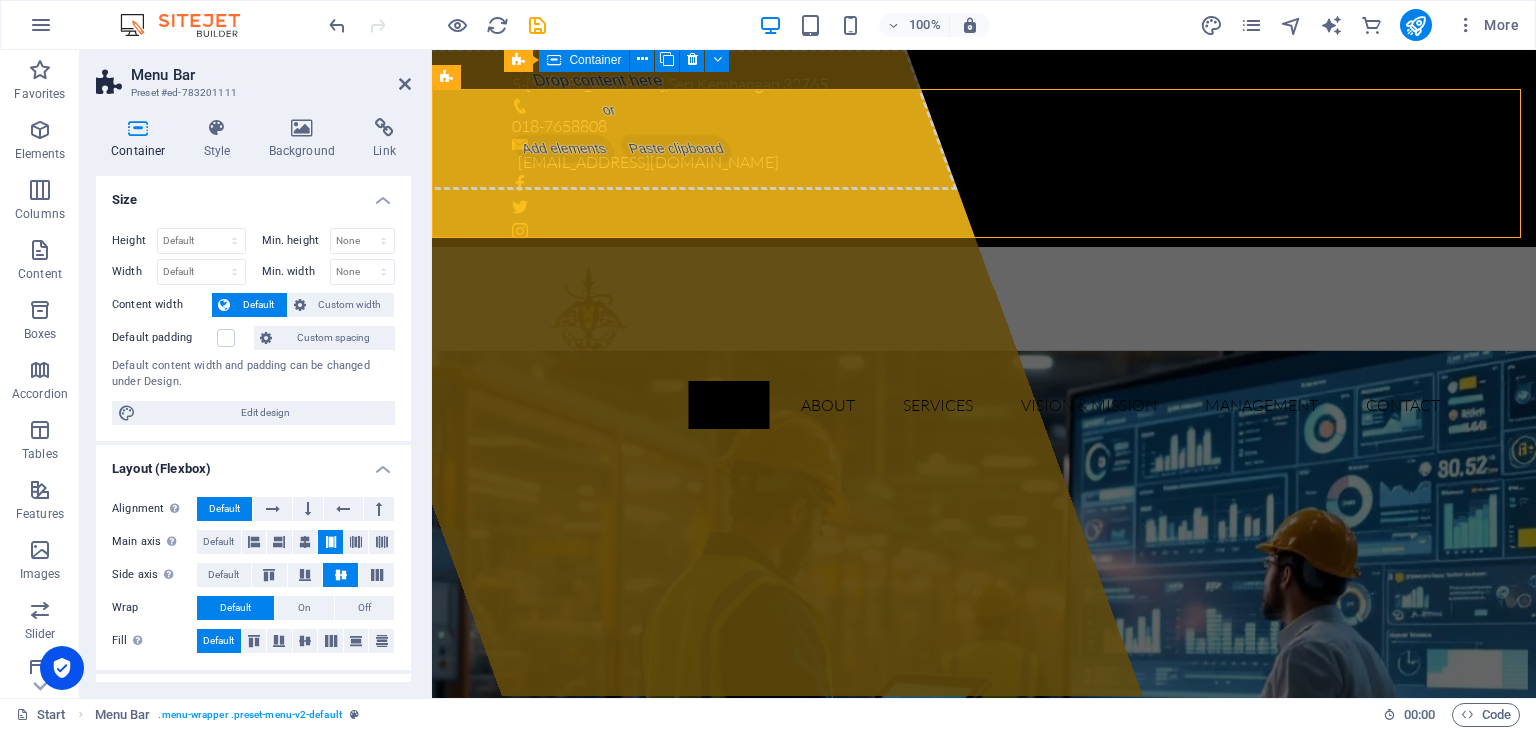 click on "Menu Bar Preset #ed-783201111" at bounding box center [253, 76] 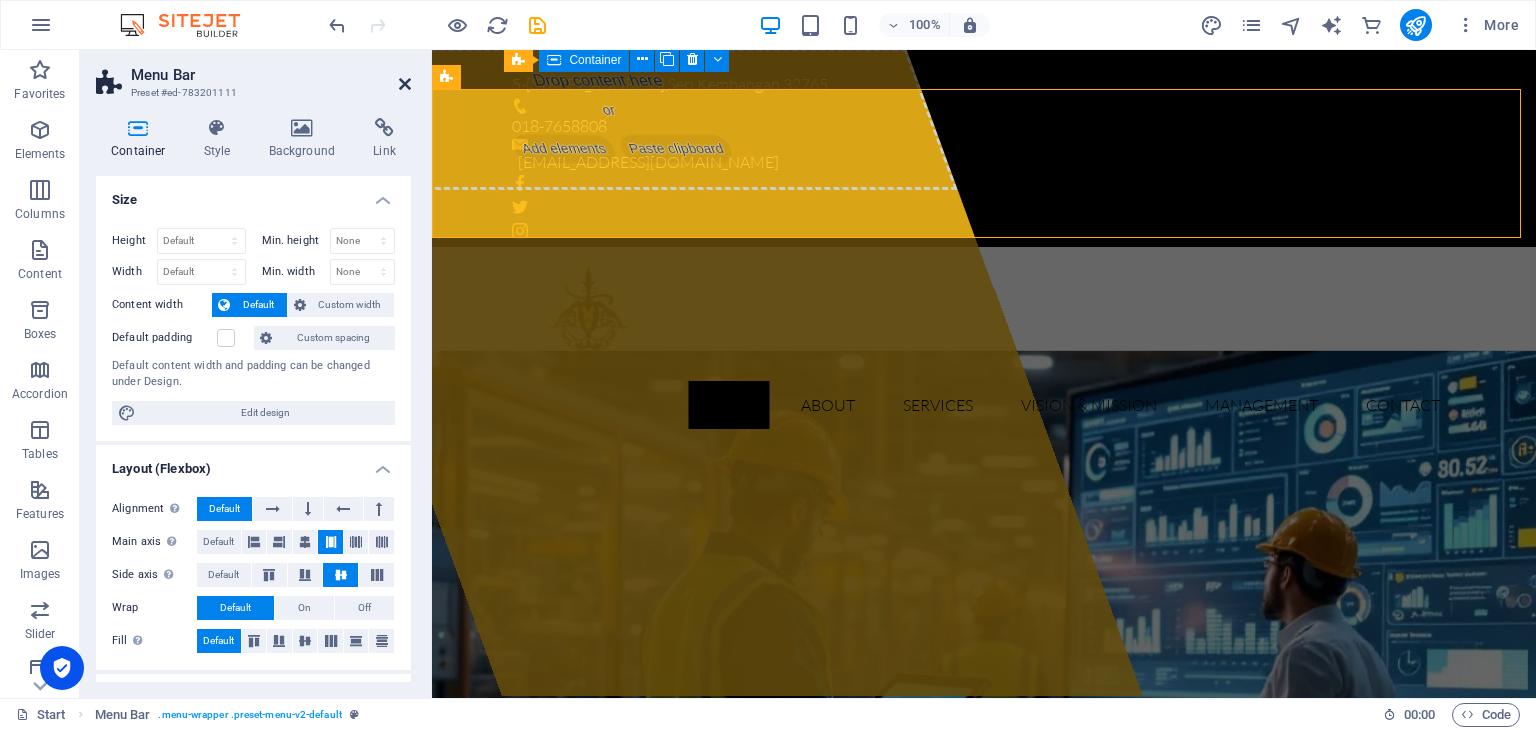 click at bounding box center [405, 84] 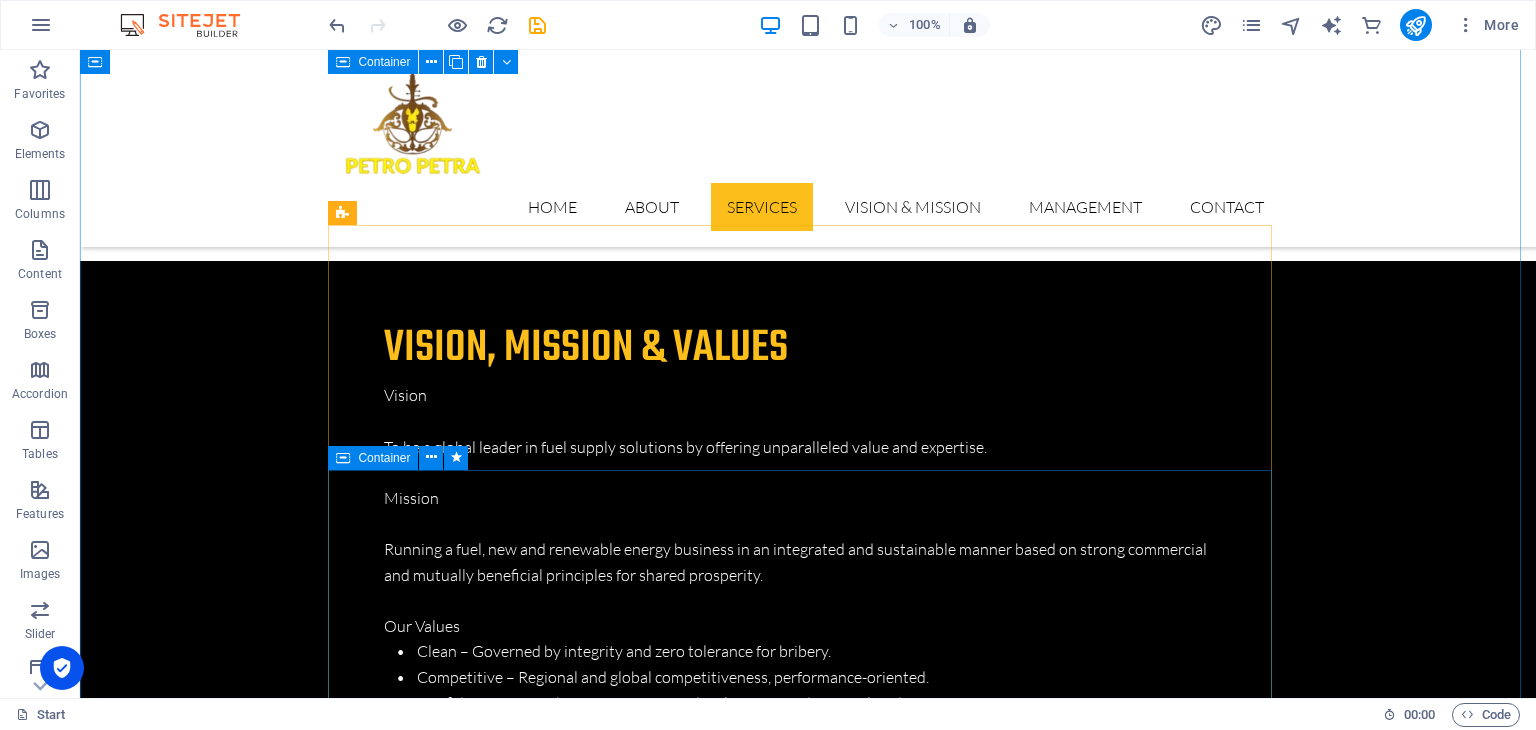 scroll, scrollTop: 4943, scrollLeft: 0, axis: vertical 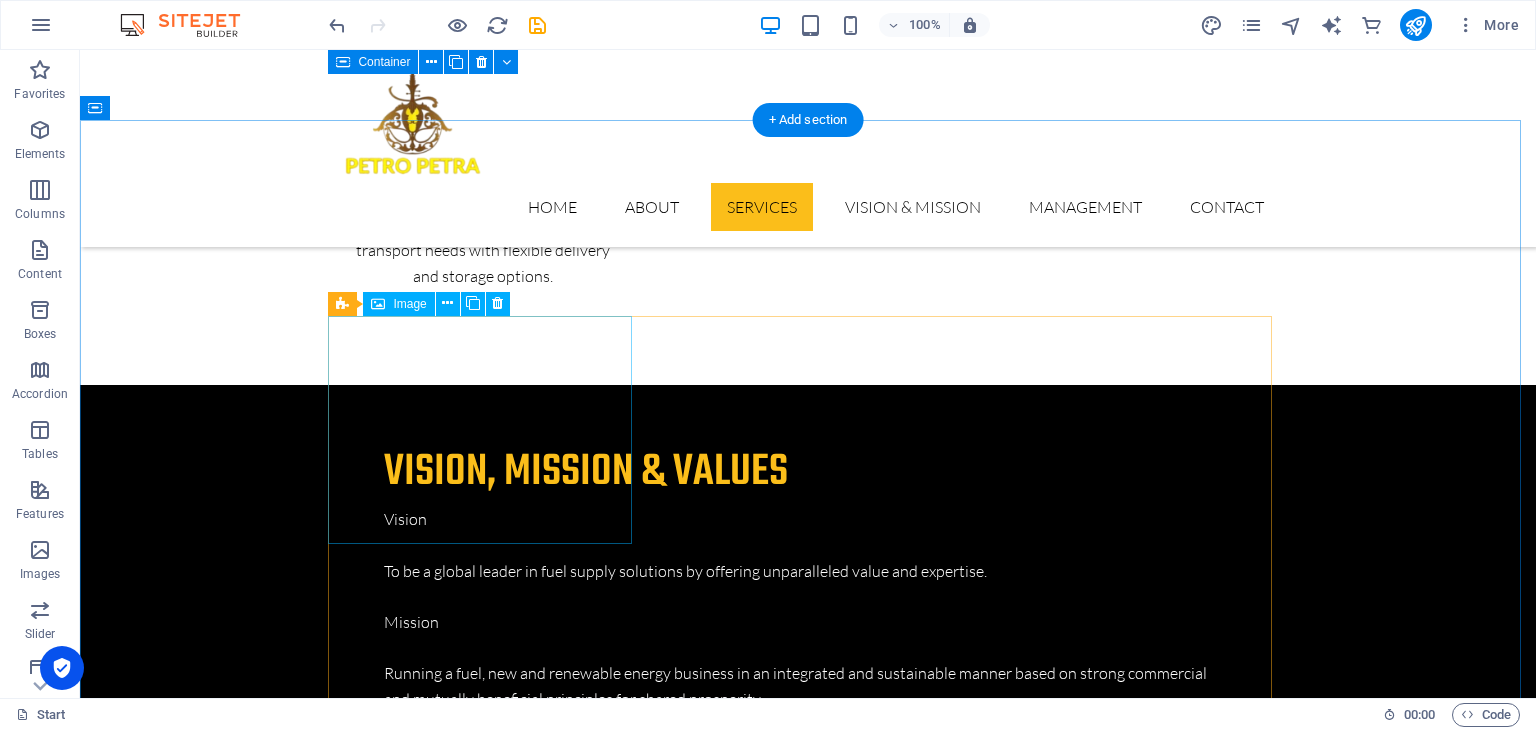 click on "PROJECT 1" at bounding box center [488, 4941] 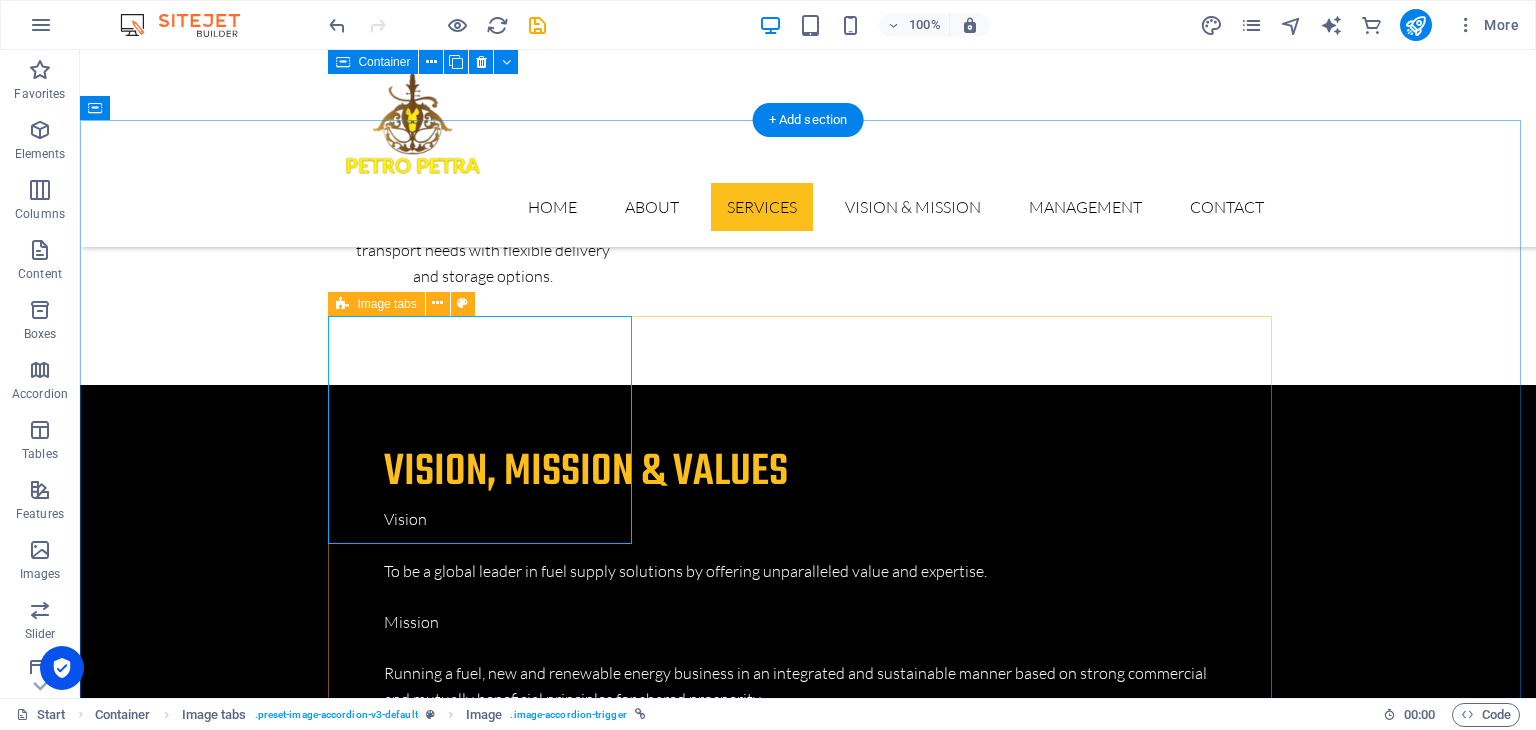 click on "PROJECT 1 Our latest project Fuel Storage & Handling Facility – [GEOGRAPHIC_DATA], [GEOGRAPHIC_DATA] Located in the east coast maritime hub, this facility supports marine and land-based fuel demand across [GEOGRAPHIC_DATA] and [GEOGRAPHIC_DATA]. Includes large-capacity storage tanks, truck loading bays, and marine bunker supply systems Supports regional energy infrastructure under ECER and MIDA development plans Positioned to serve both domestic distribution and cross-border export to [GEOGRAPHIC_DATA], [GEOGRAPHIC_DATA], and [GEOGRAPHIC_DATA] PROJECT 2 Our latest project Industrial Fuel Distribution Centre – [GEOGRAPHIC_DATA] ([GEOGRAPHIC_DATA]) Targeting high-volume industrial zones in [GEOGRAPHIC_DATA] and [GEOGRAPHIC_DATA], this project focuses on efficient diesel and fuel oil delivery. Key supply point for manufacturing plants, engineering firms, and transport hubs Supports B7/B10 diesel, Marine Gas Oil (MGO), and Industrial Fuel Oil (IFO) Integrates real-time inventory tracking and customer service portal PROJECT 3 Our latest project Focused on reducing emissions in heavy industries" at bounding box center [808, 5633] 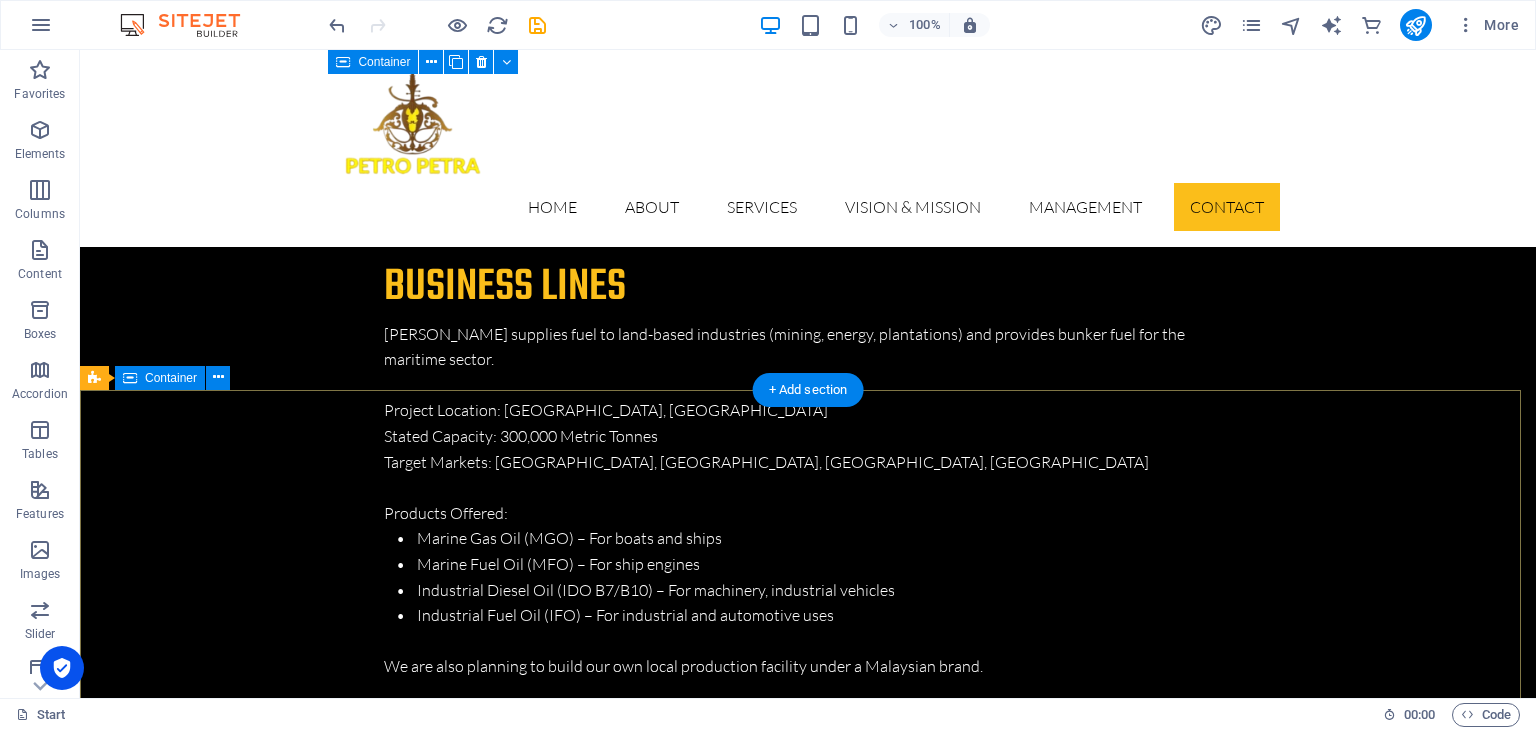 scroll, scrollTop: 7401, scrollLeft: 0, axis: vertical 